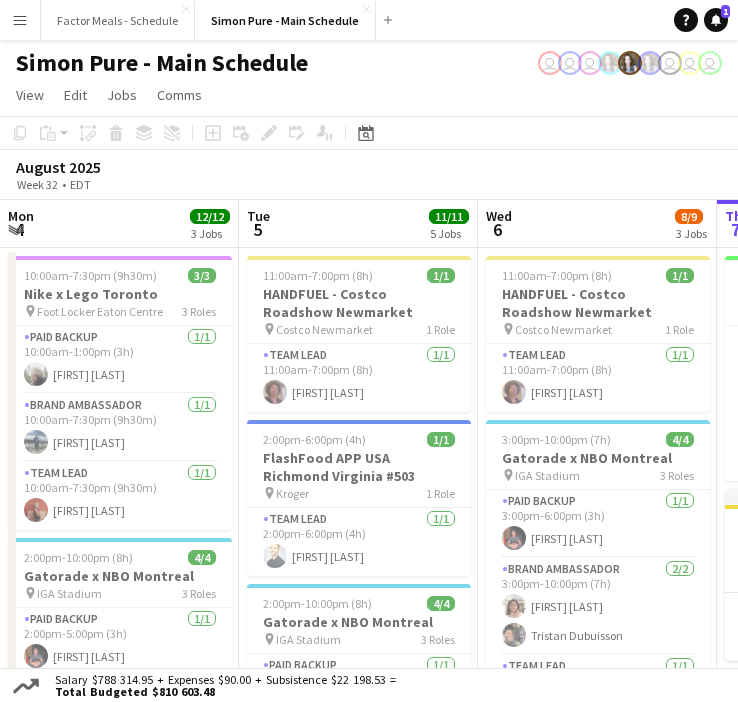 scroll, scrollTop: 0, scrollLeft: 0, axis: both 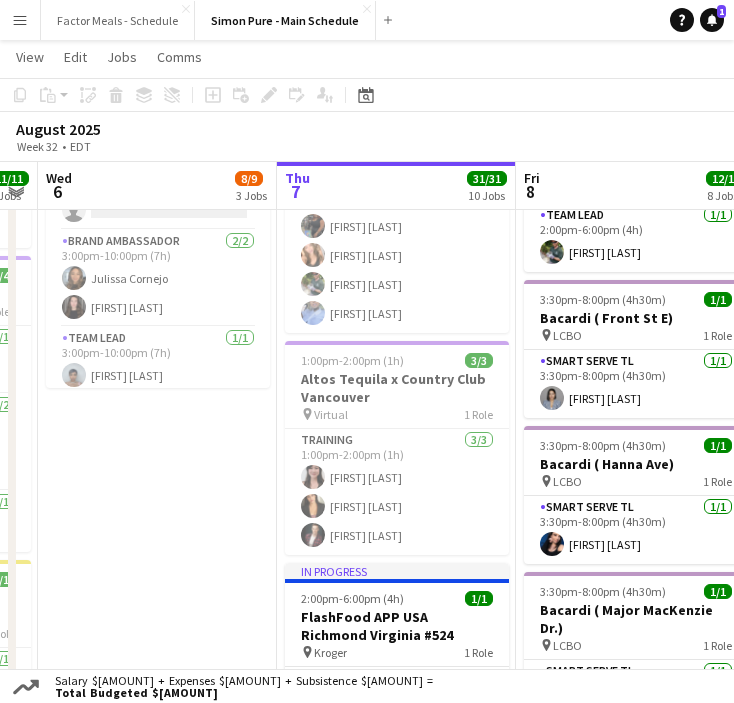 click on "Menu" at bounding box center (20, 20) 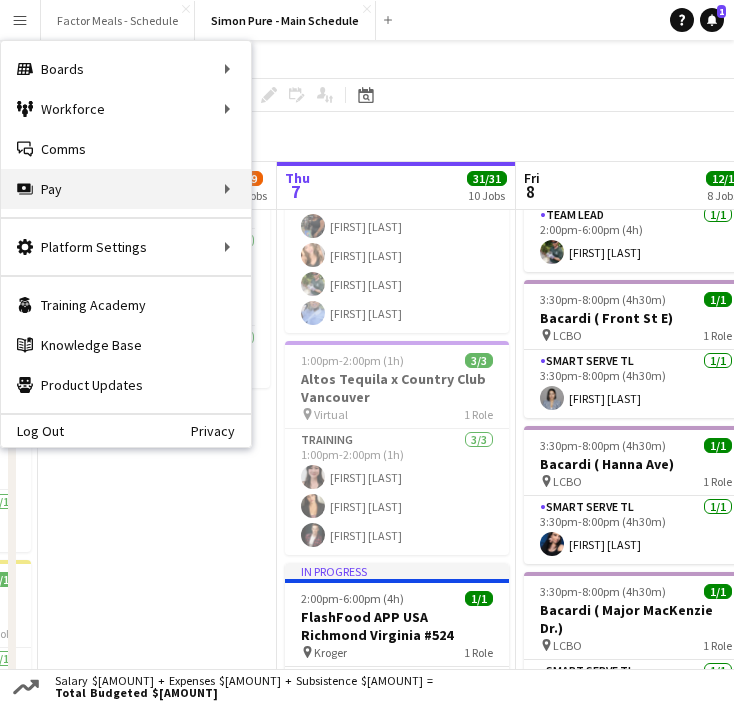 click on "Pay
Pay" at bounding box center (126, 189) 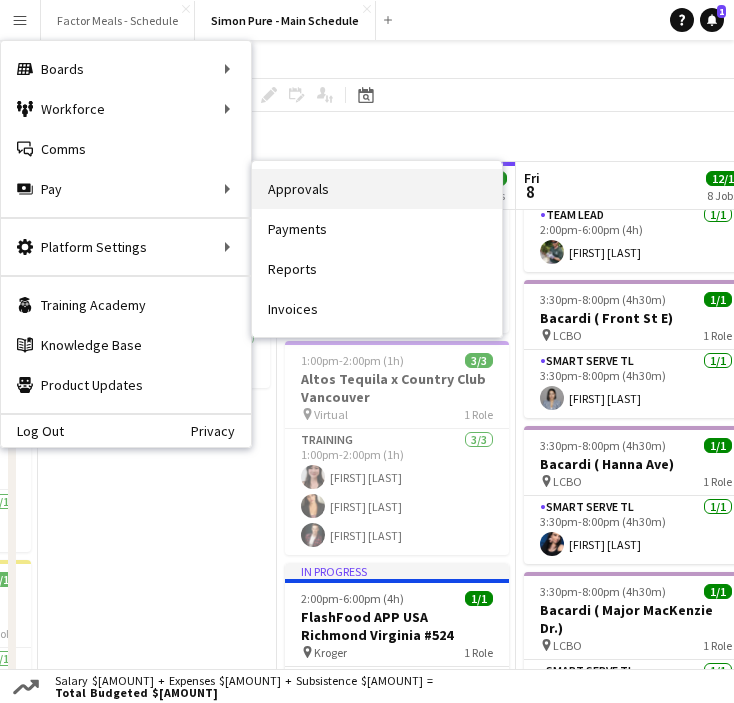 click on "Approvals" at bounding box center (377, 189) 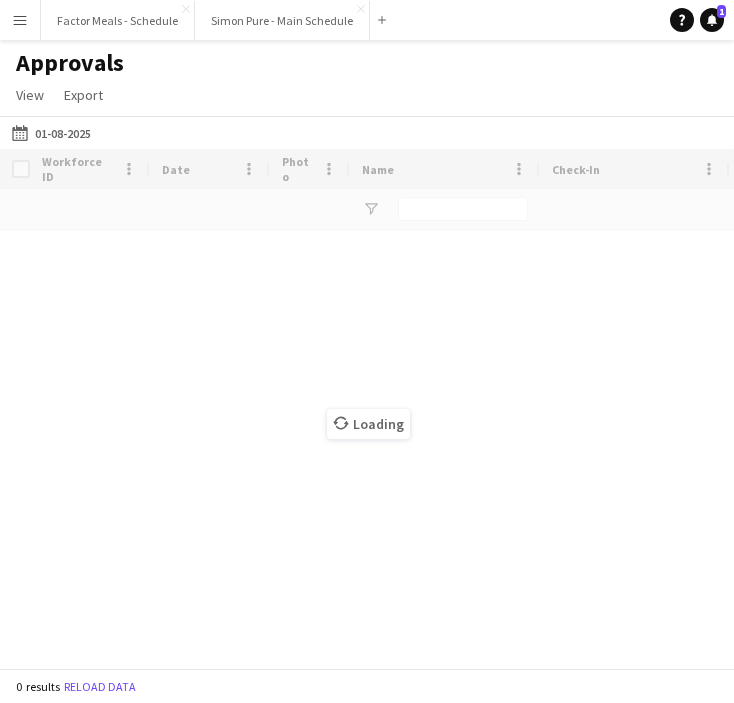 scroll, scrollTop: 0, scrollLeft: 0, axis: both 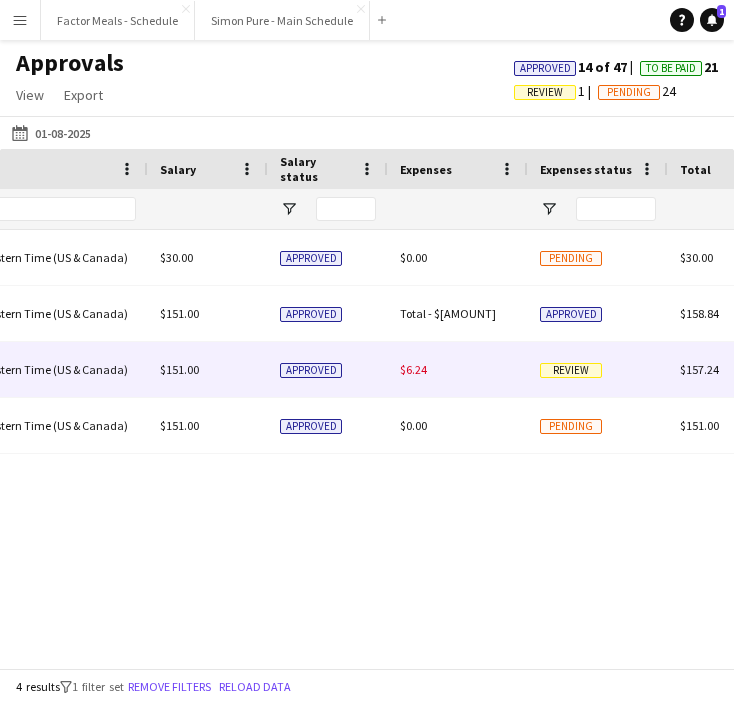 click on "Review" at bounding box center [571, 370] 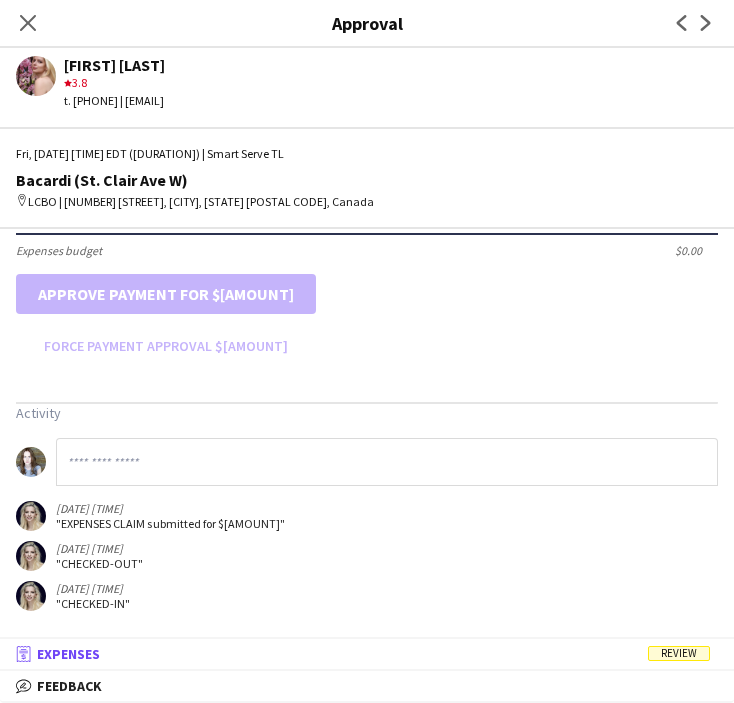 click on "Review" at bounding box center [679, 653] 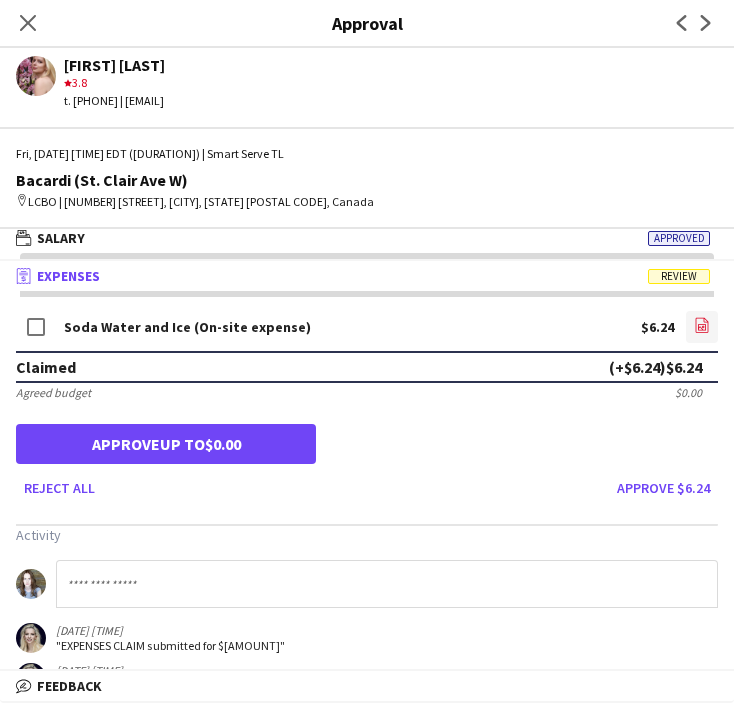 click on "file-image" 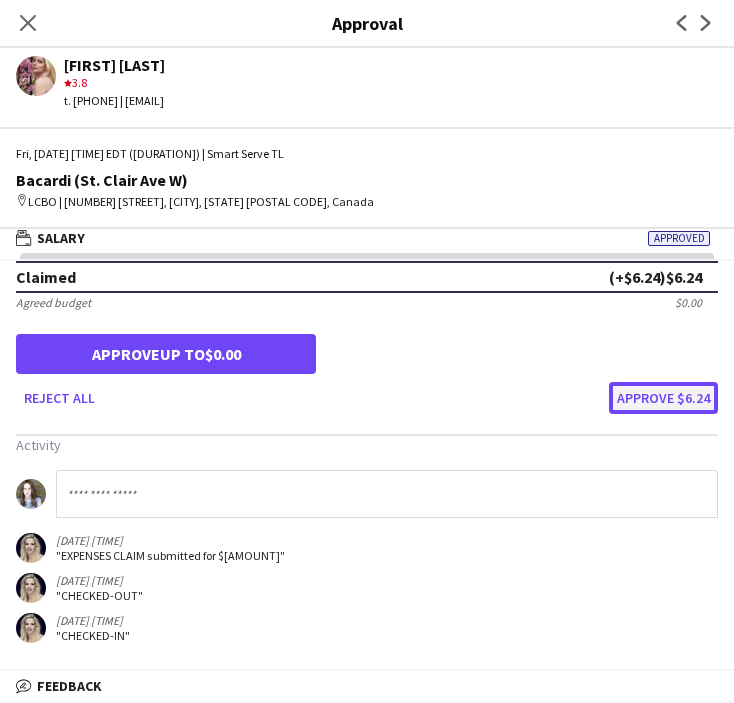 click on "Approve $6.24" at bounding box center [663, 398] 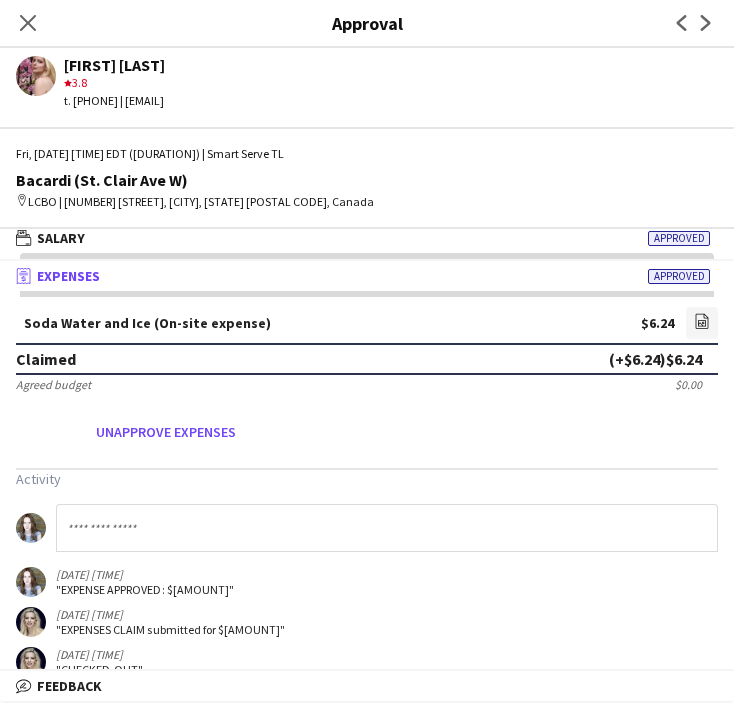 click on "Close pop-in" 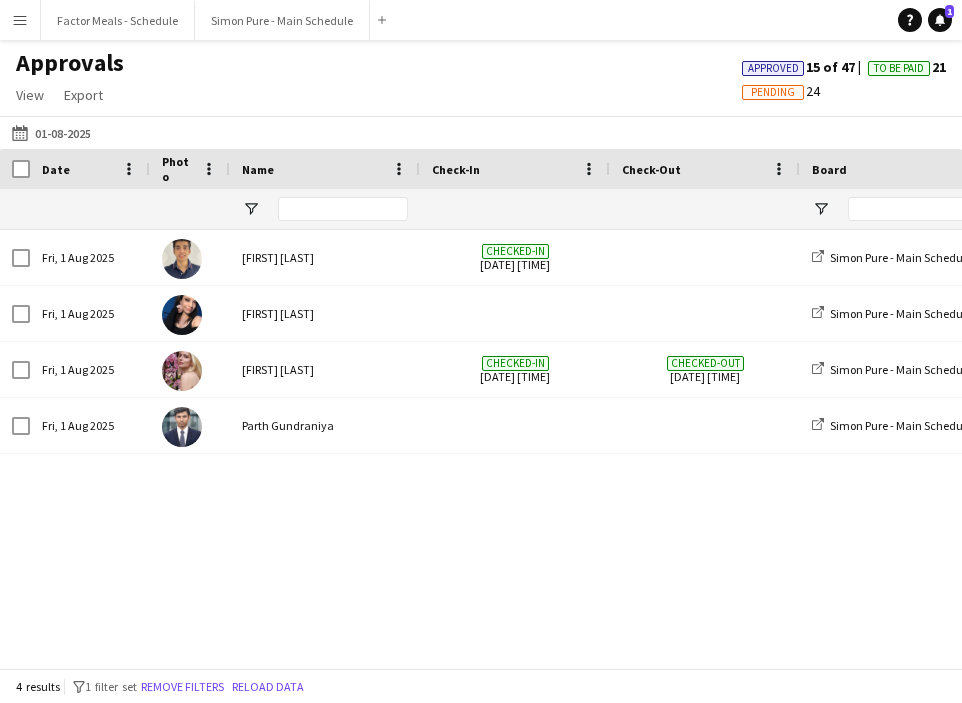 click on "Menu" at bounding box center (20, 20) 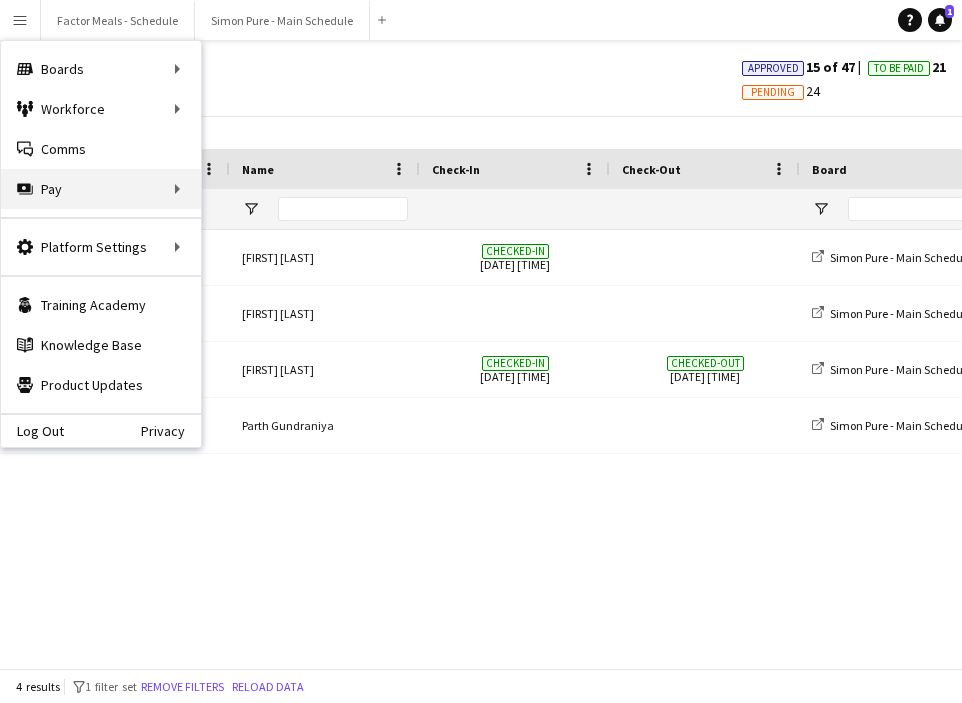 click on "Pay
Pay" at bounding box center [101, 189] 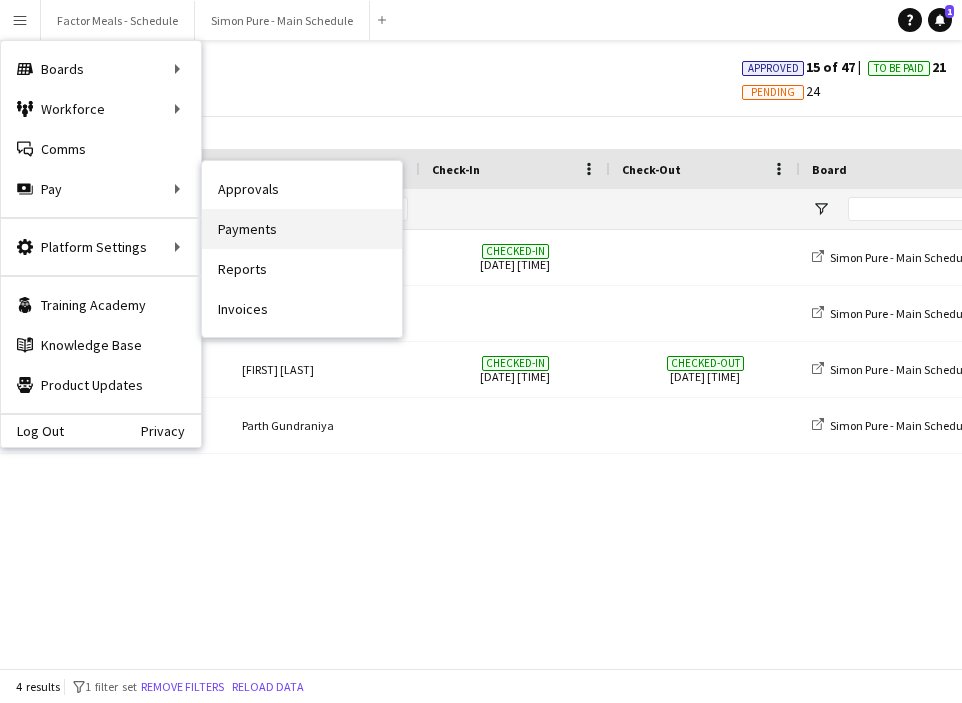 click on "Payments" at bounding box center (302, 229) 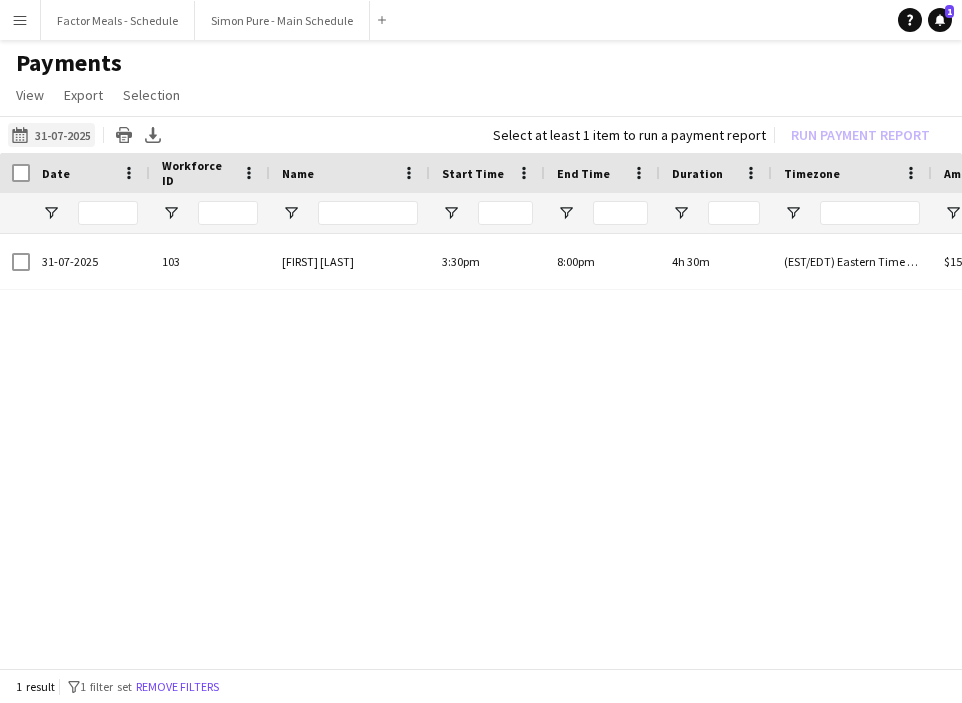 click on "31-07-2025
31-07-2025" 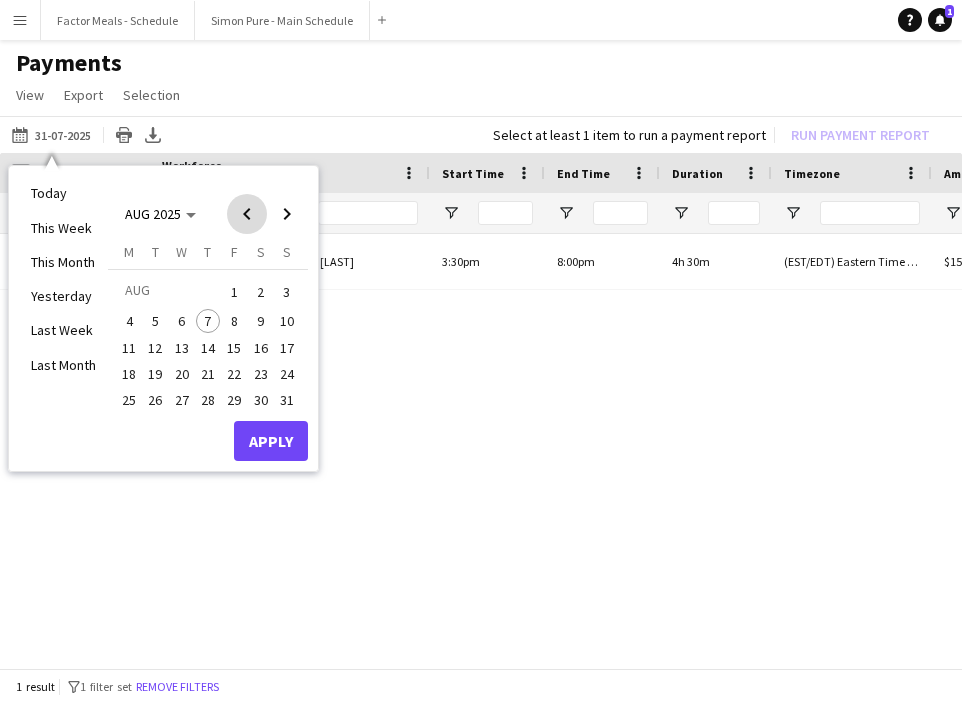click at bounding box center (247, 214) 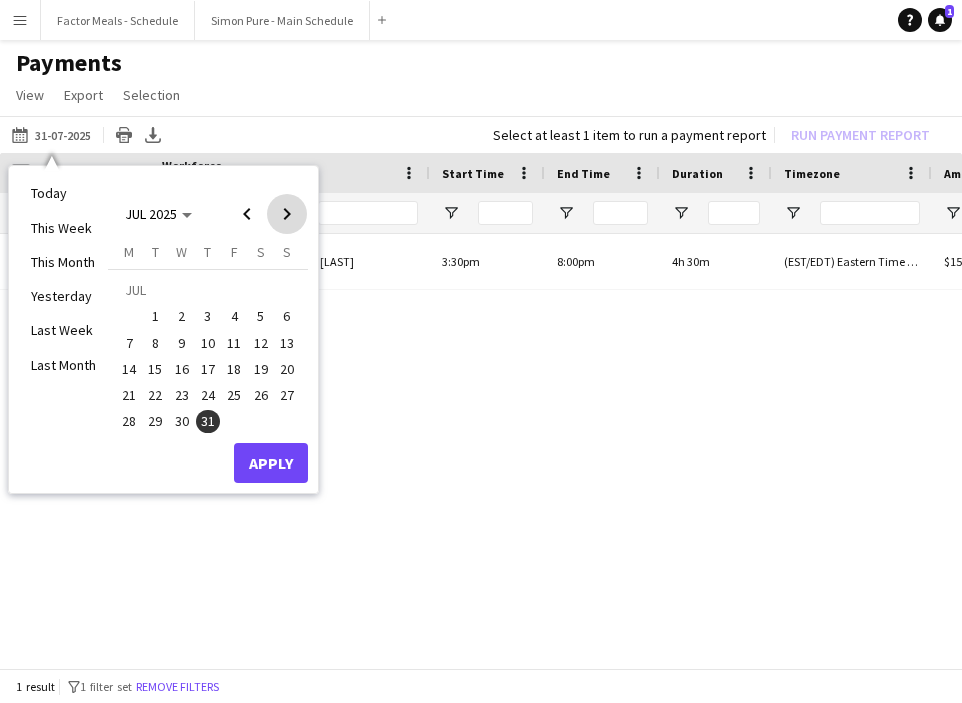 click at bounding box center (287, 214) 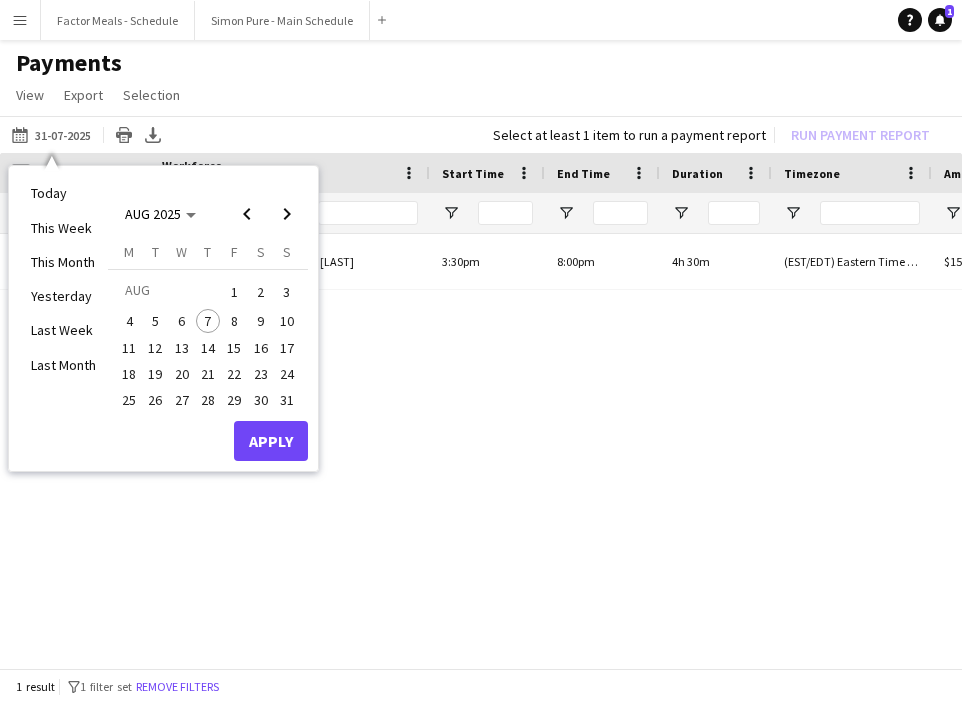 click on "1" at bounding box center (234, 292) 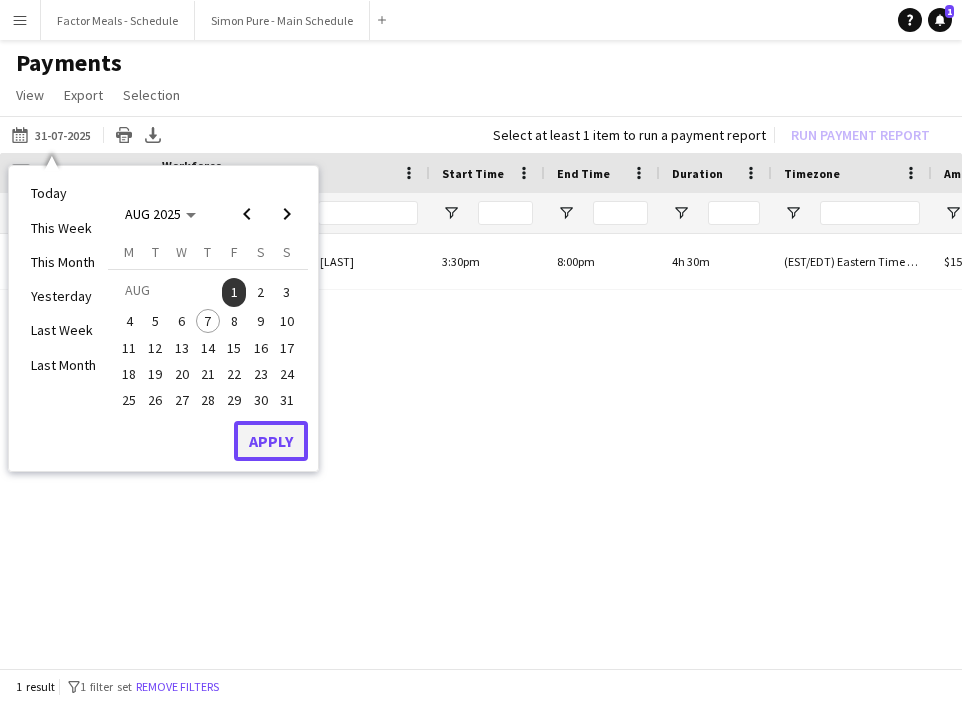 click on "Apply" at bounding box center [271, 441] 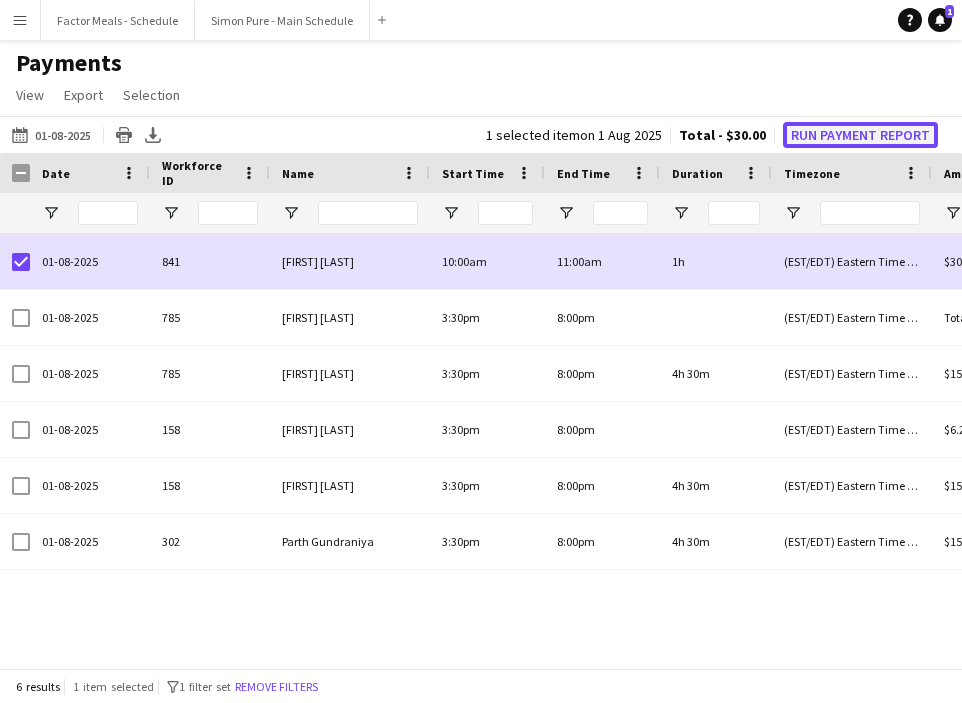 click on "Run Payment Report" 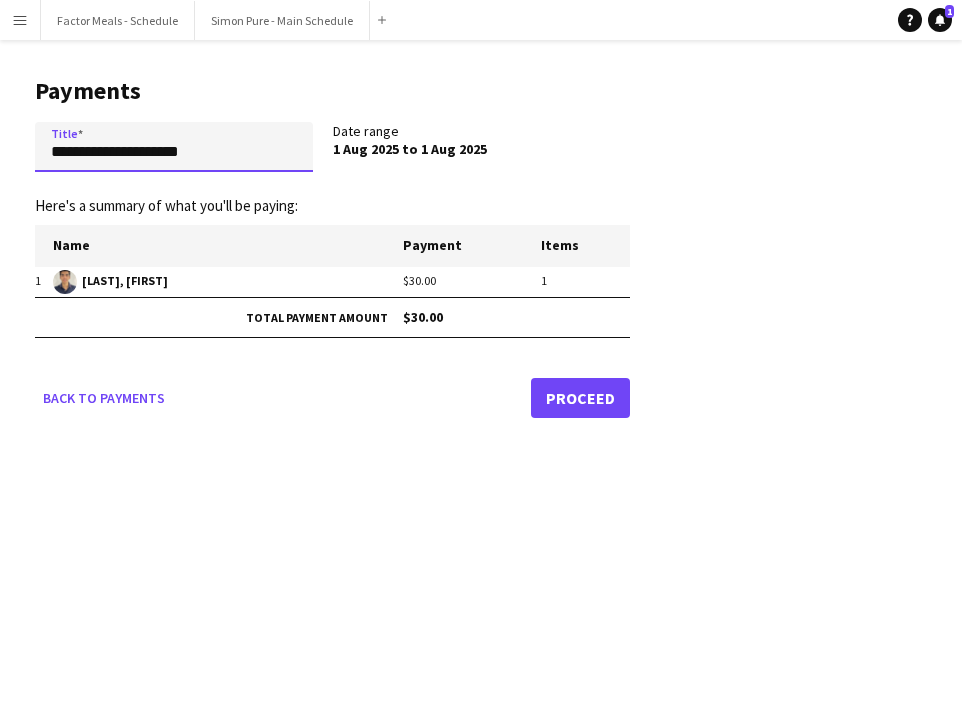drag, startPoint x: 218, startPoint y: 165, endPoint x: 20, endPoint y: 148, distance: 198.72845 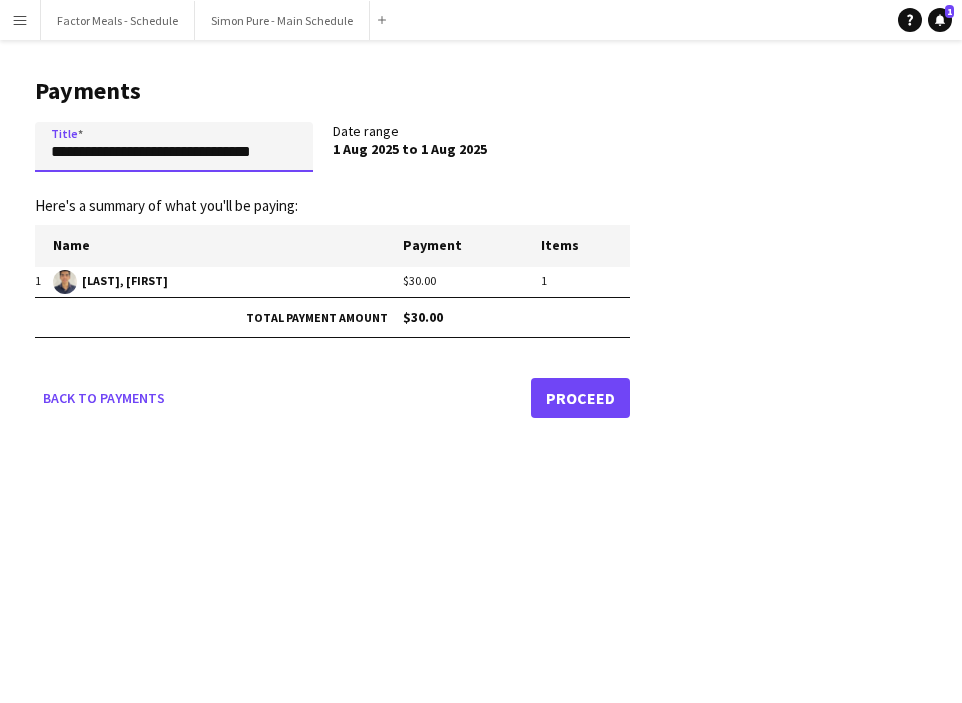 type on "**********" 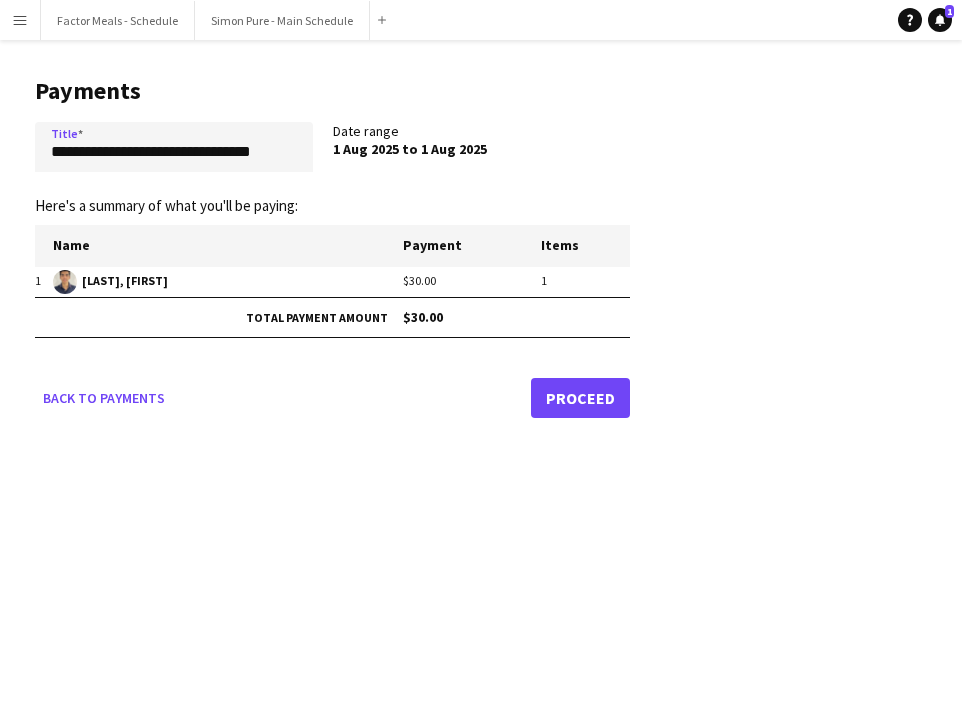 click on "Proceed" 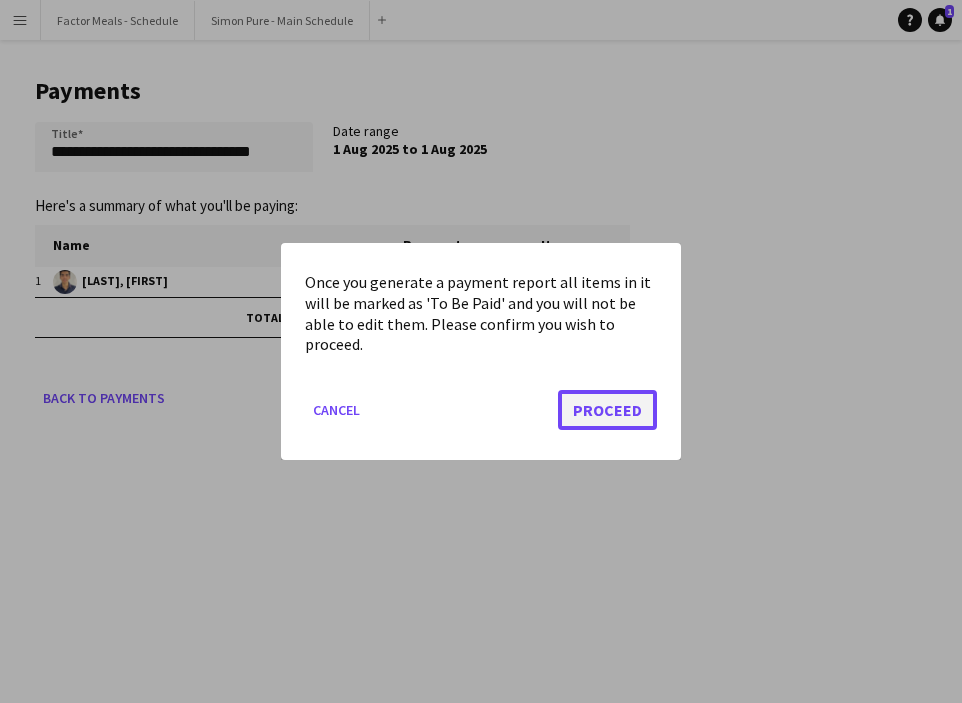 click on "Proceed" 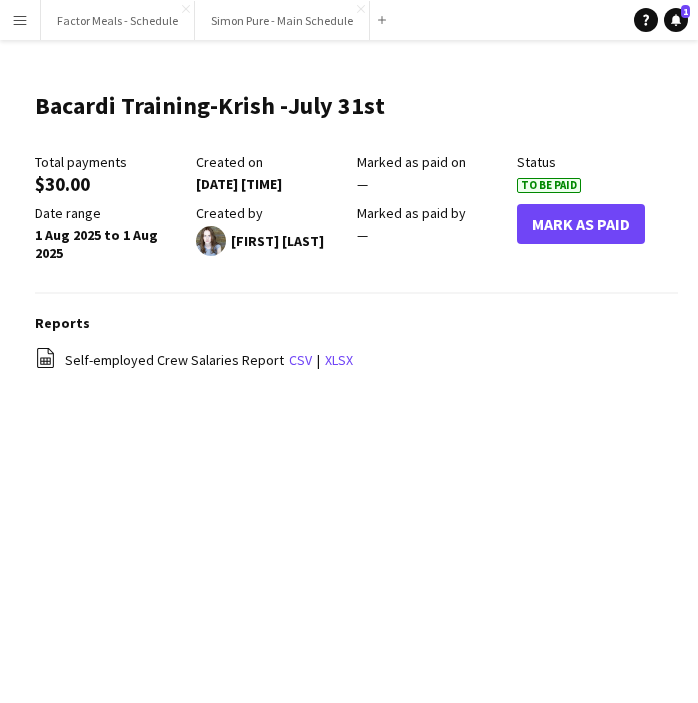 click on "Menu" at bounding box center (20, 20) 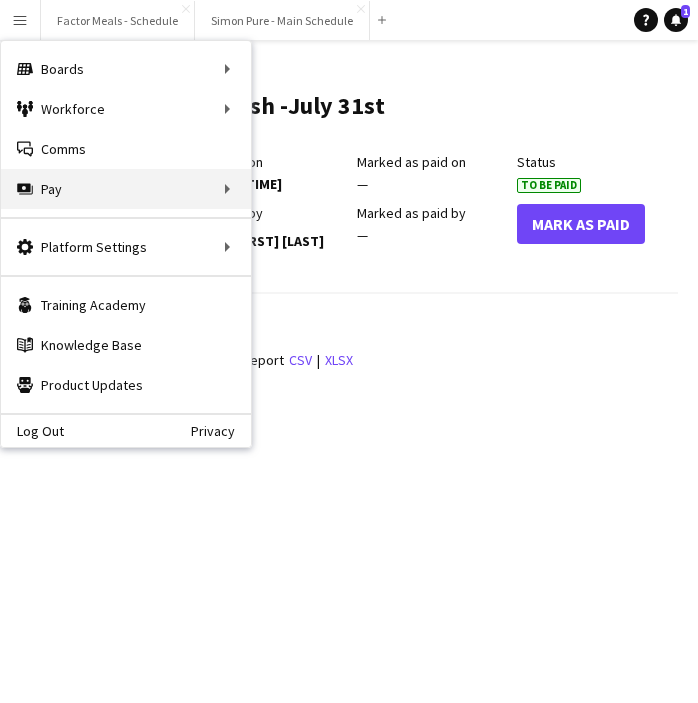 click on "Pay
Pay" at bounding box center (126, 189) 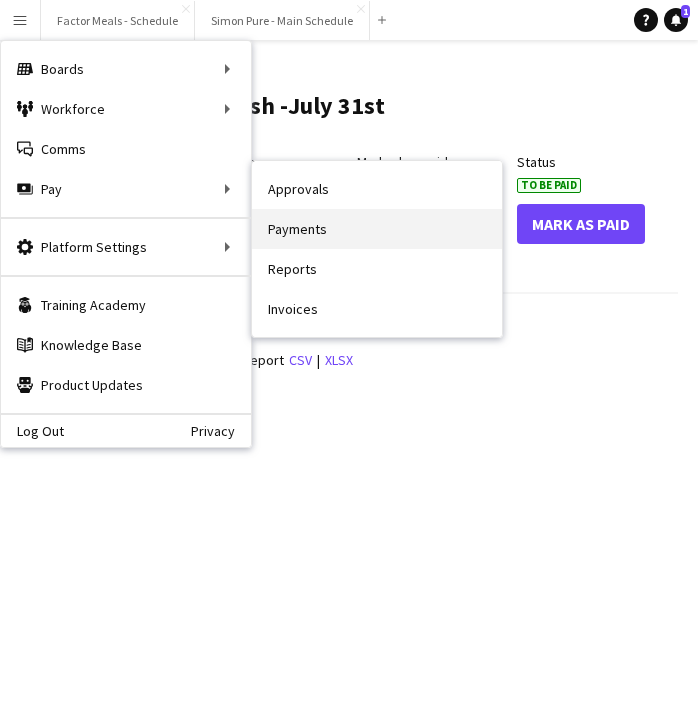 click on "Payments" at bounding box center [377, 229] 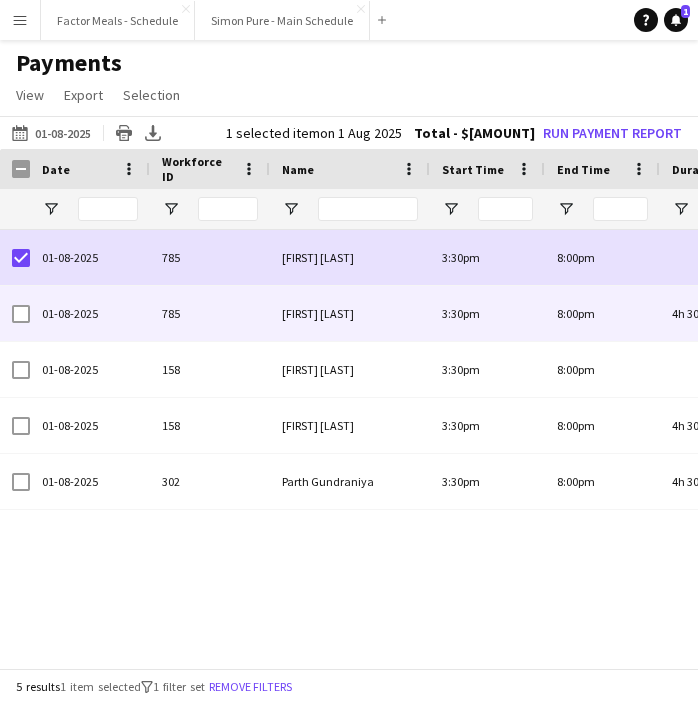 click at bounding box center [21, 314] 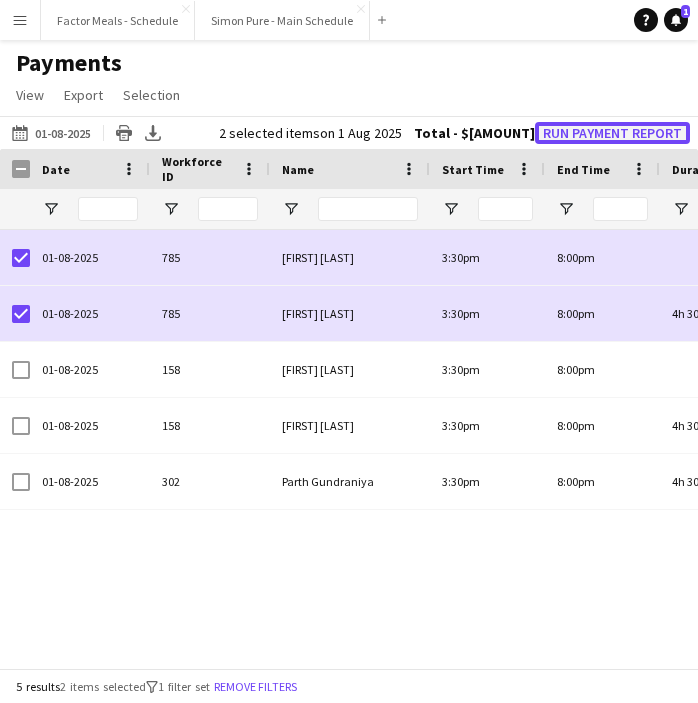 click on "Run Payment Report" 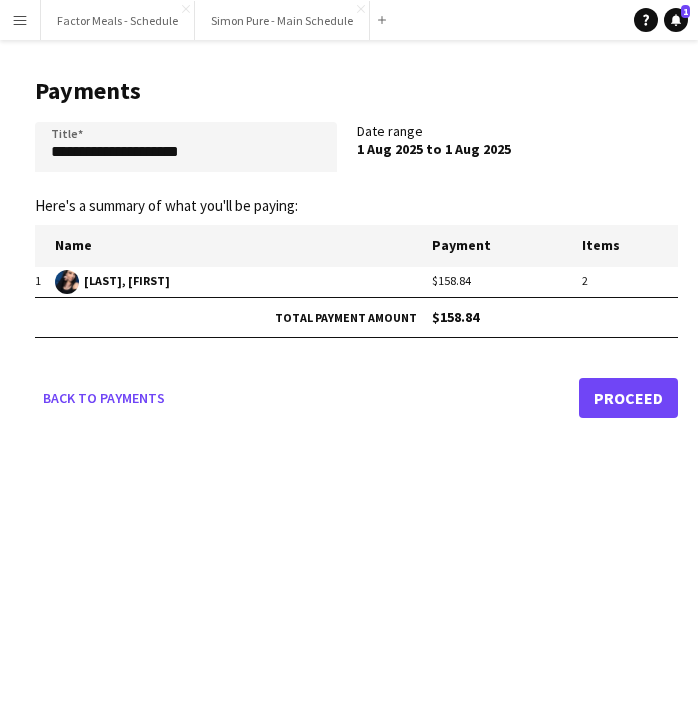 click on "**********" 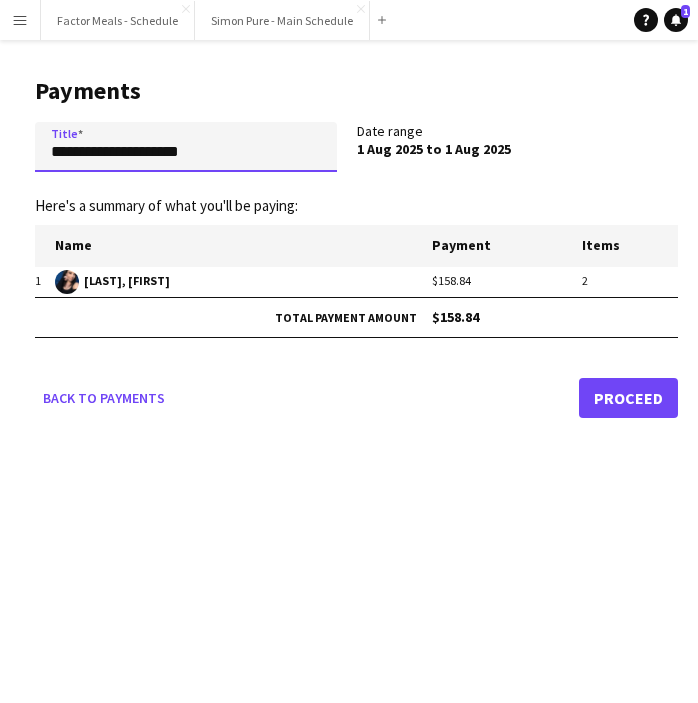 click on "**********" at bounding box center [186, 147] 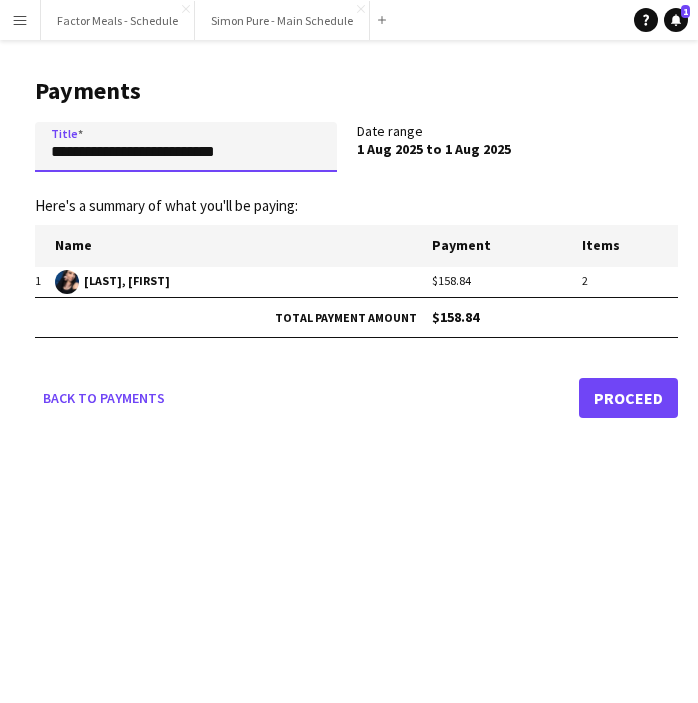 type on "**********" 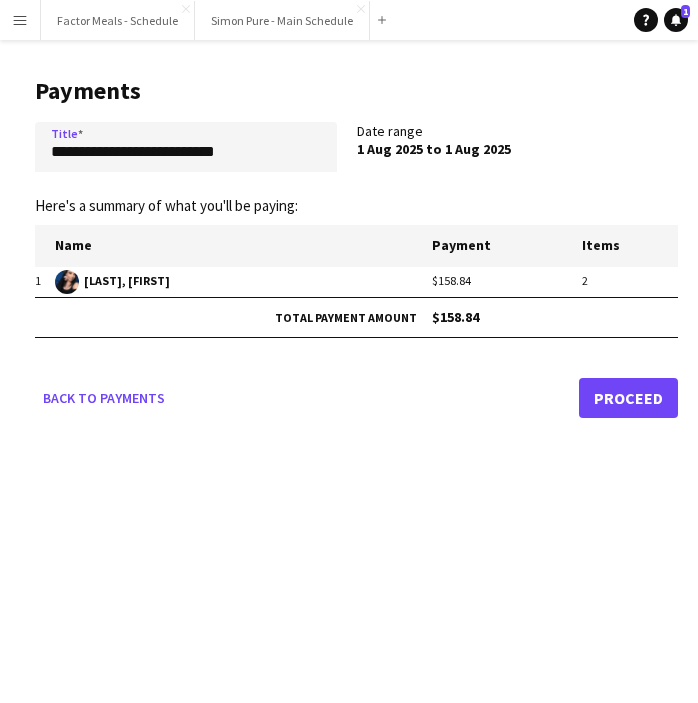 click on "Proceed" 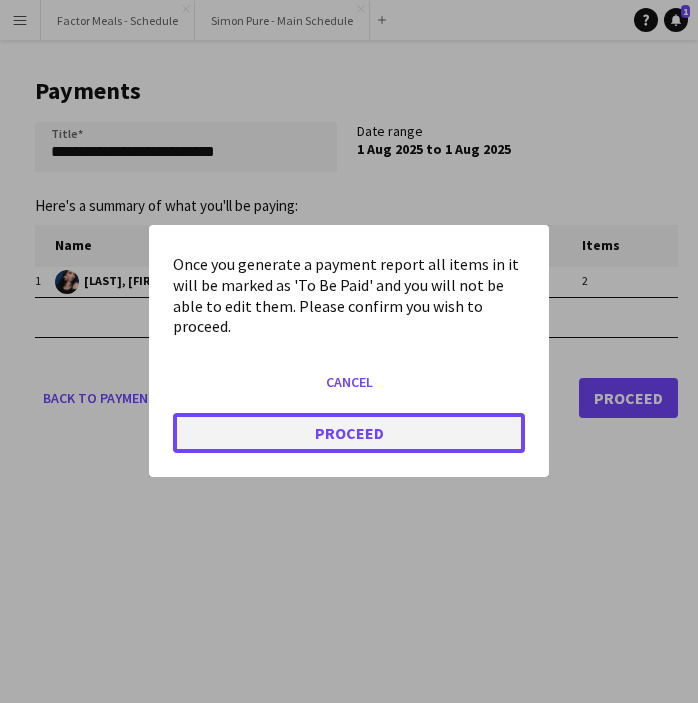 click on "Proceed" 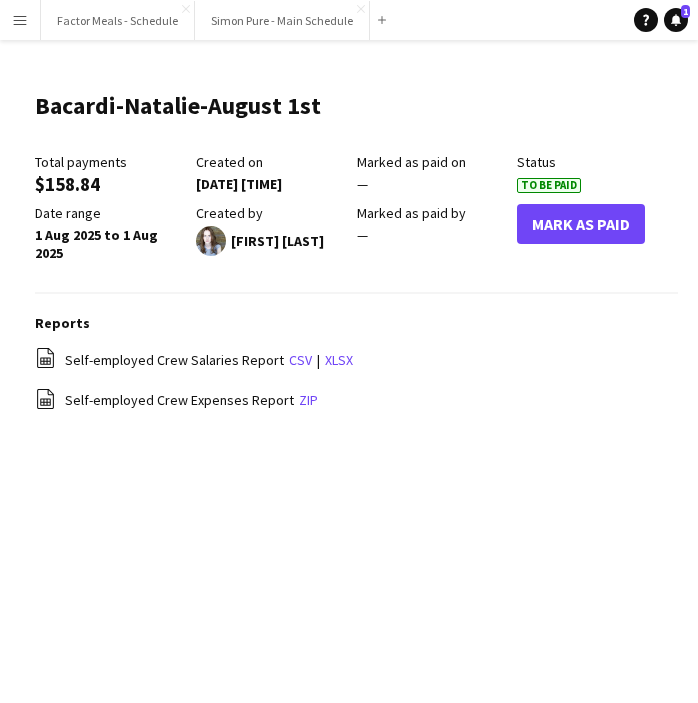 click on "Menu" at bounding box center [20, 20] 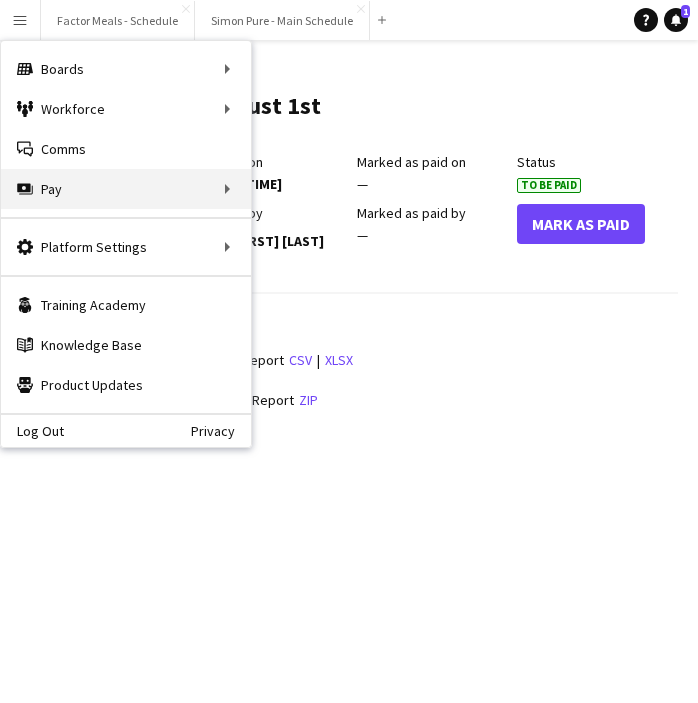 click on "Pay
Pay" at bounding box center (126, 189) 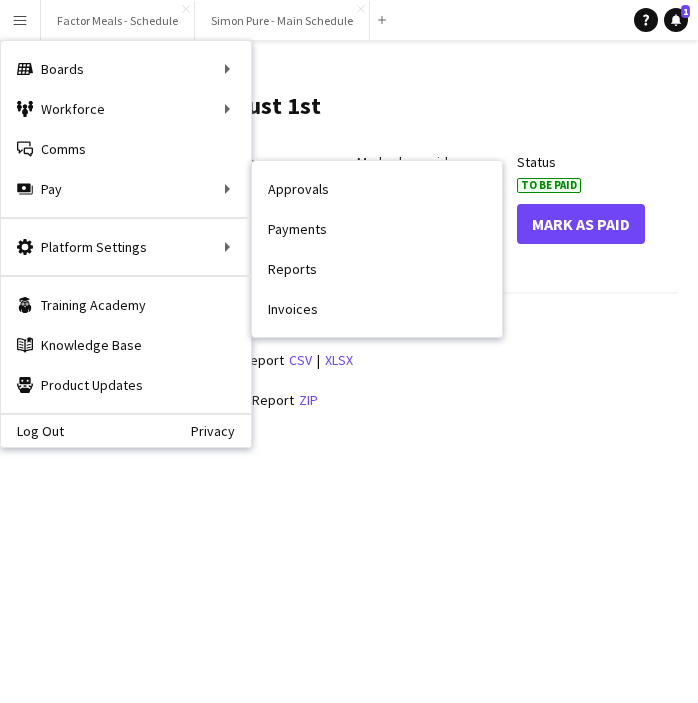 click on "Payments" at bounding box center [377, 229] 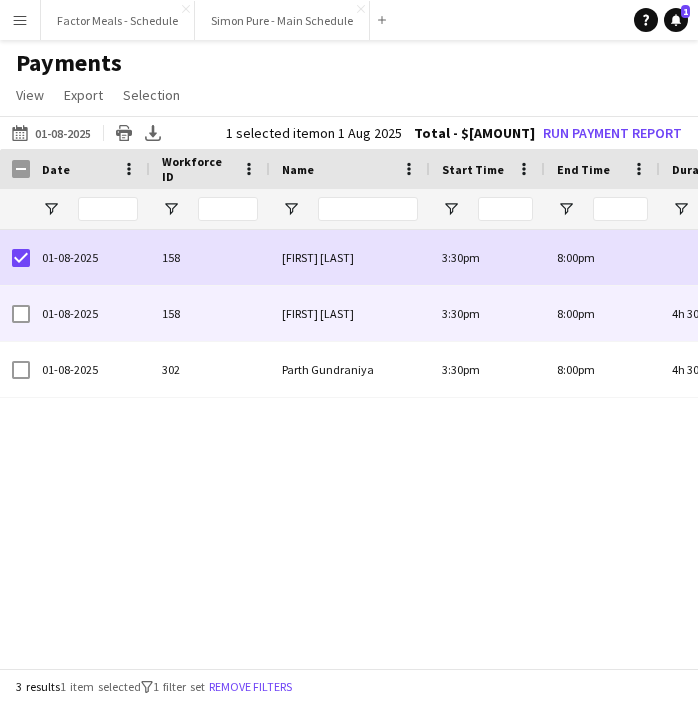 click at bounding box center (21, 314) 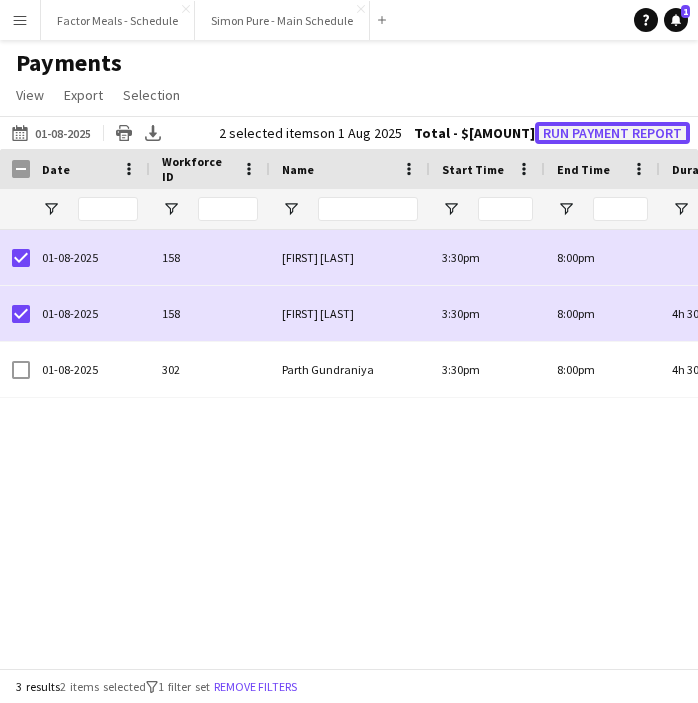 click on "Run Payment Report" 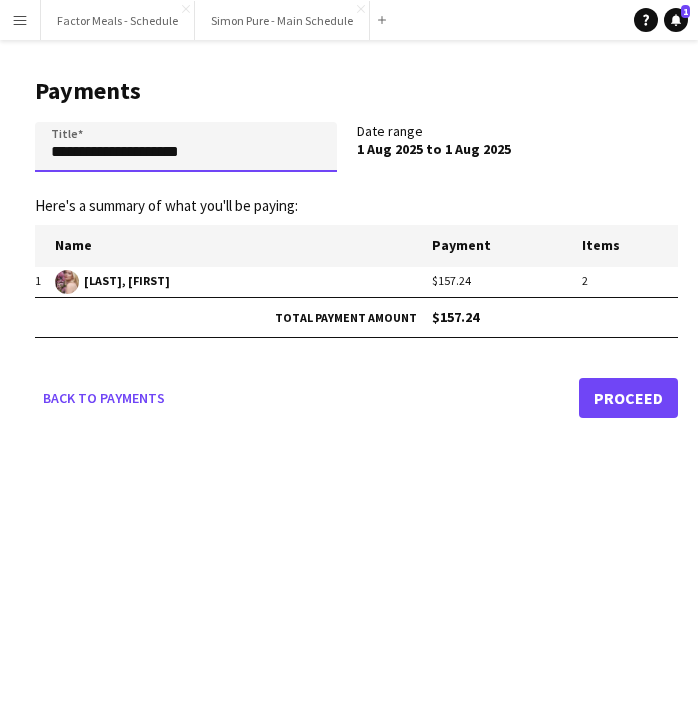 click on "**********" at bounding box center (186, 147) 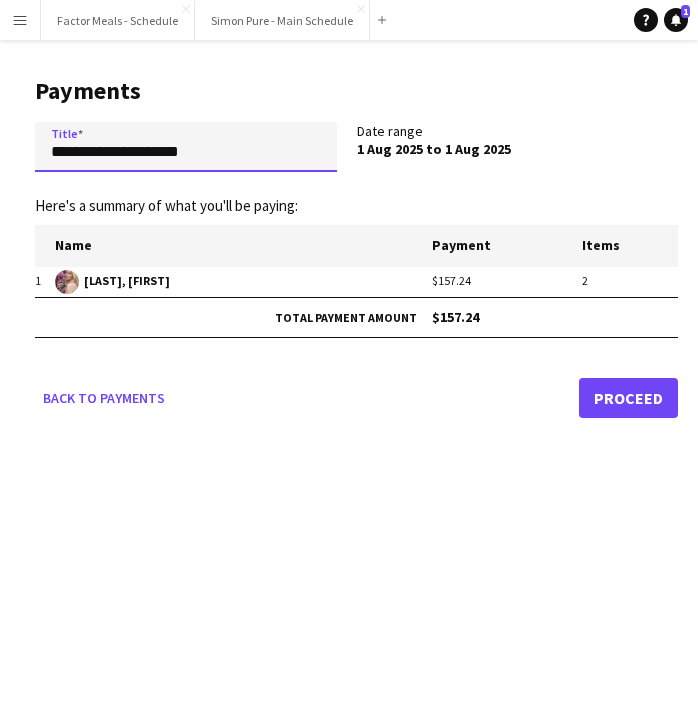 drag, startPoint x: 238, startPoint y: 167, endPoint x: 68, endPoint y: 146, distance: 171.29214 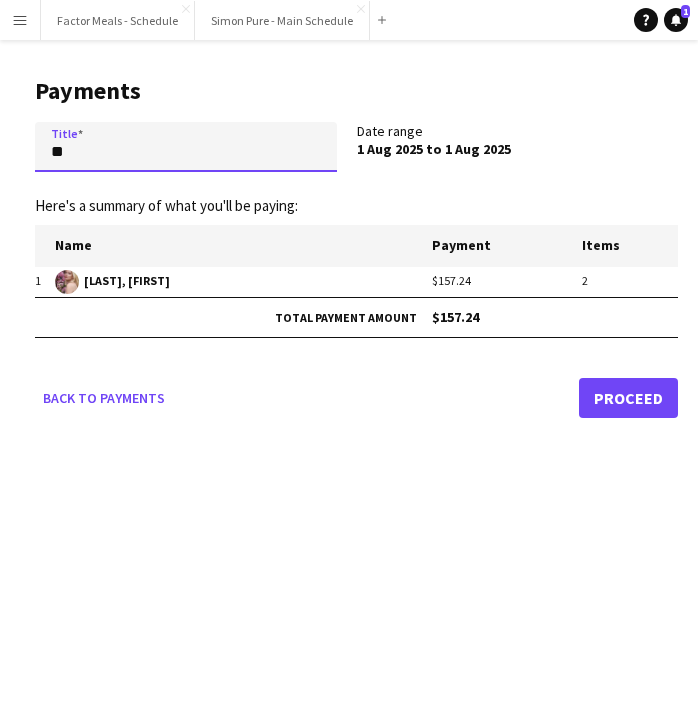 type on "*" 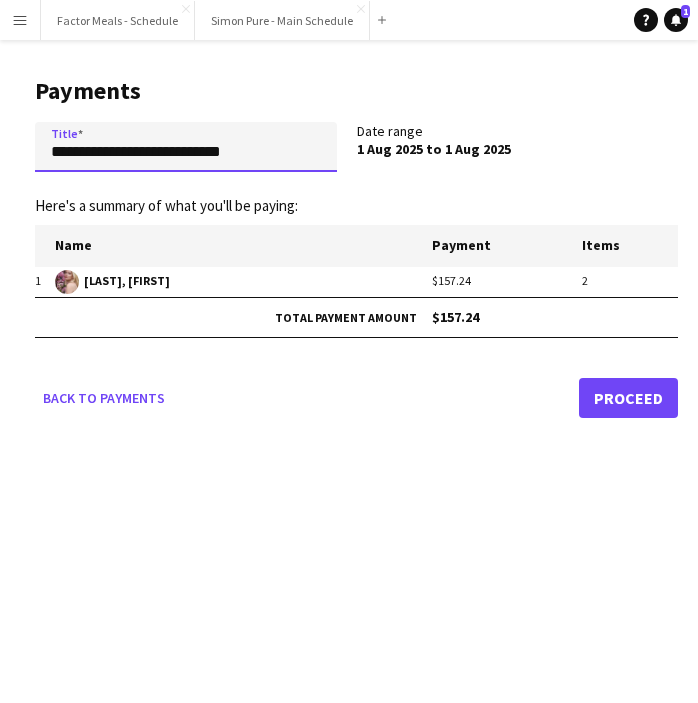 click on "**********" at bounding box center (186, 147) 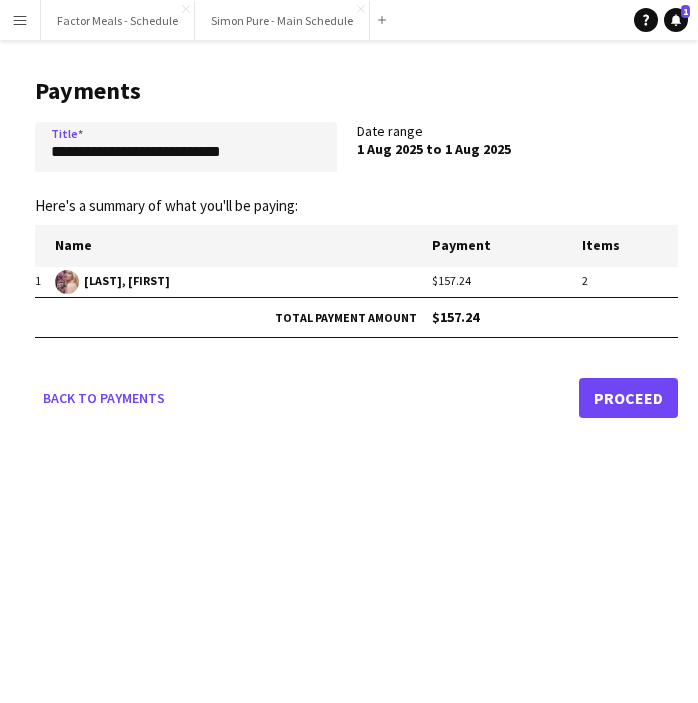 click on "**********" 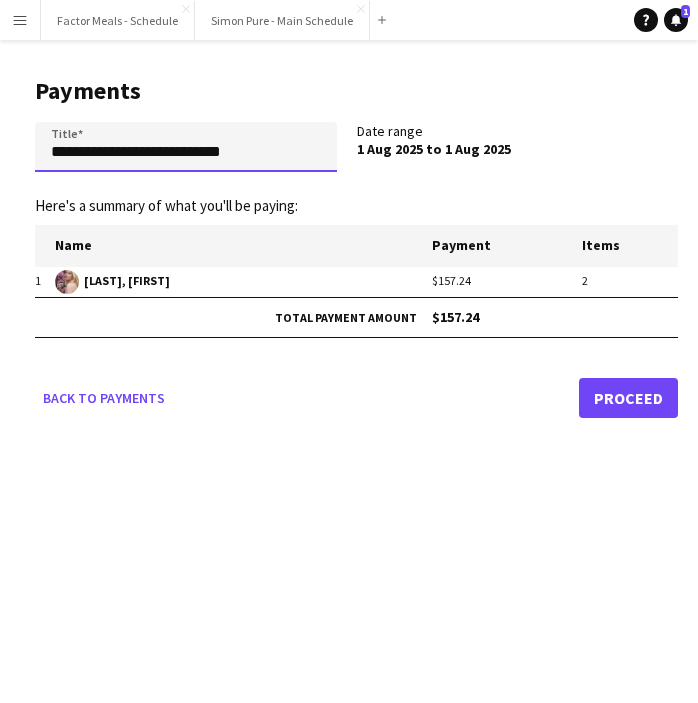 click on "**********" at bounding box center (186, 147) 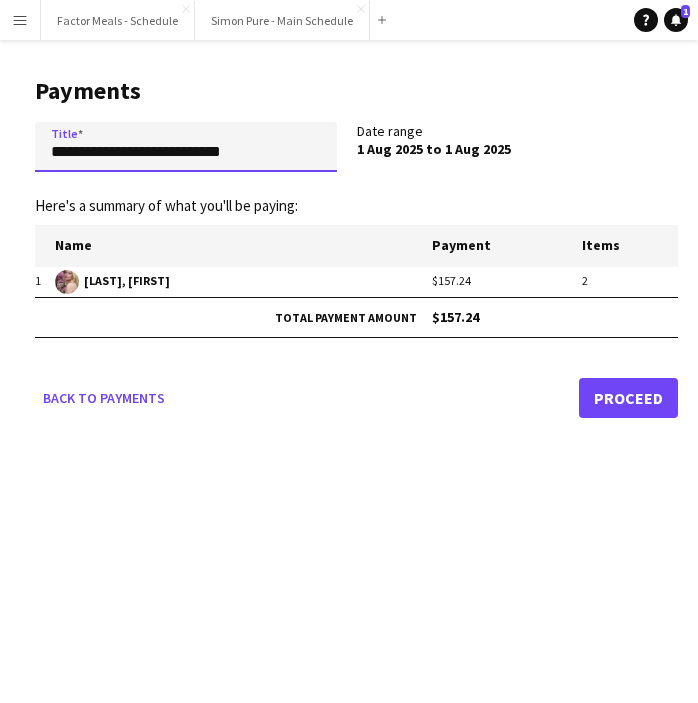 drag, startPoint x: 252, startPoint y: 151, endPoint x: 32, endPoint y: 127, distance: 221.30522 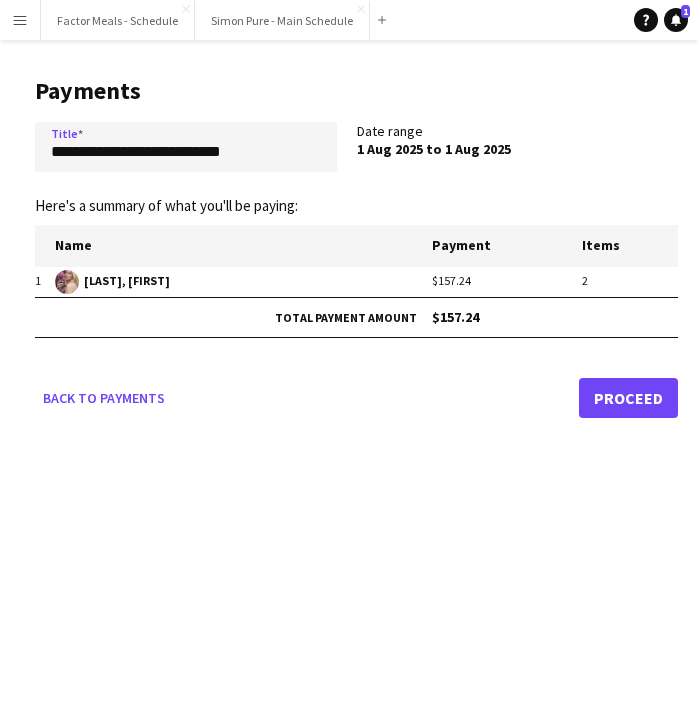 click on "Proceed" 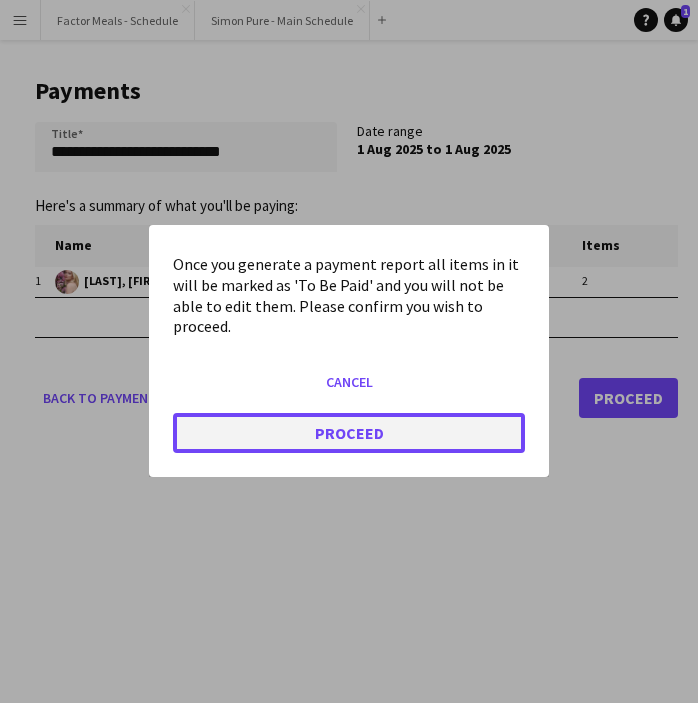 click on "Proceed" 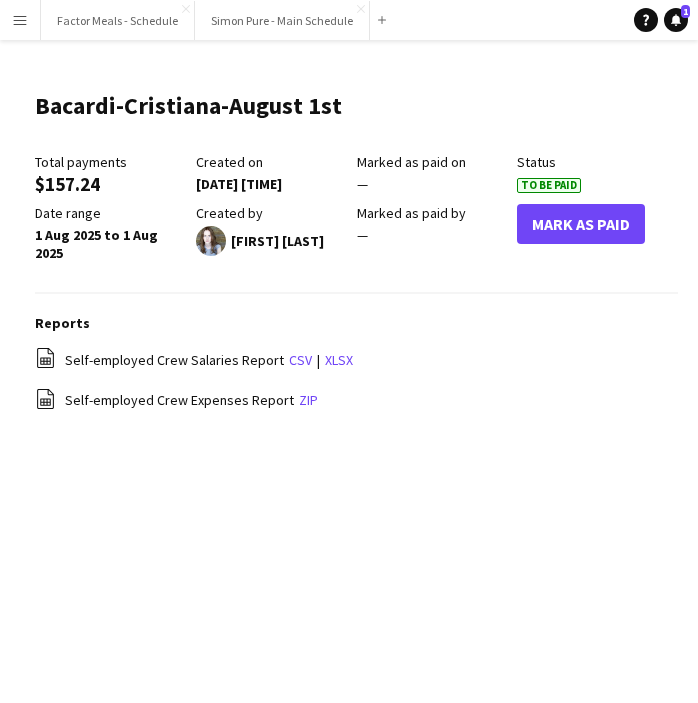 click on "Menu" at bounding box center (20, 20) 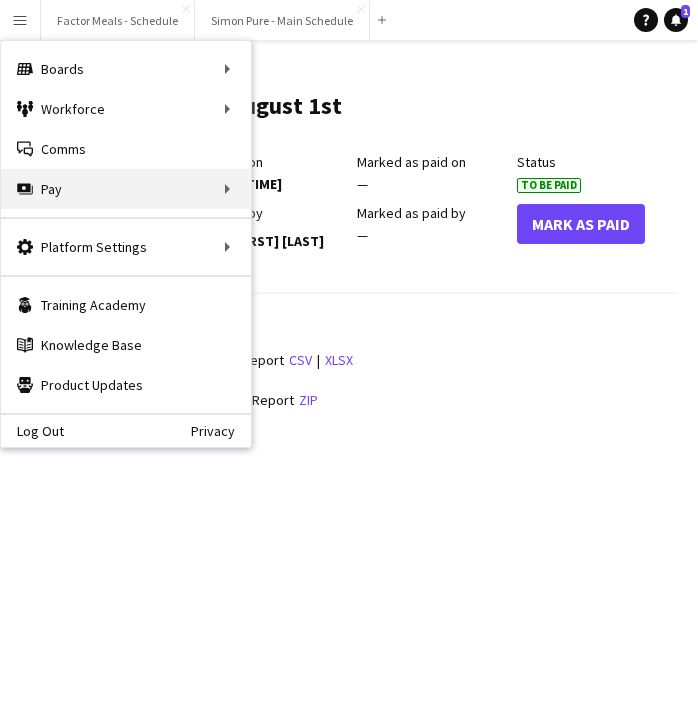 click on "Pay
Pay" at bounding box center (126, 189) 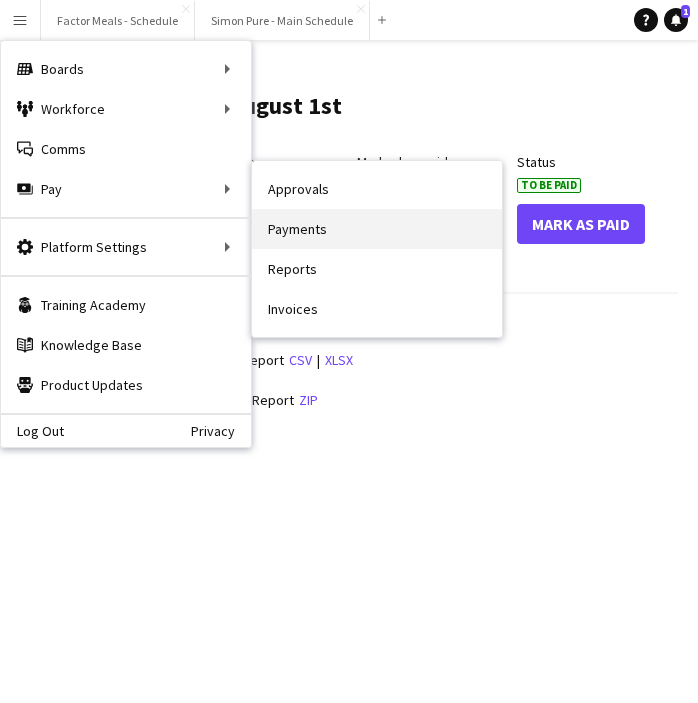 click on "Payments" at bounding box center (377, 229) 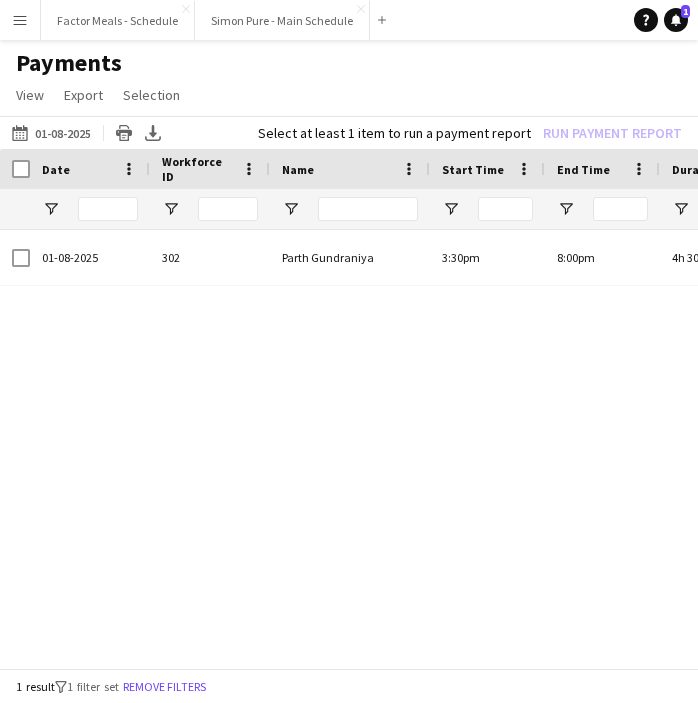 click on "Menu" at bounding box center (20, 20) 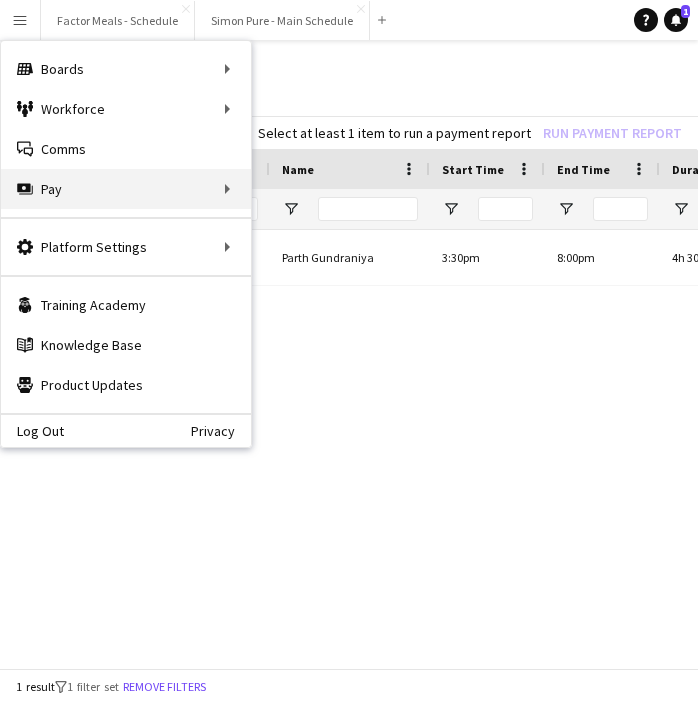 click on "Pay
Pay" at bounding box center (126, 189) 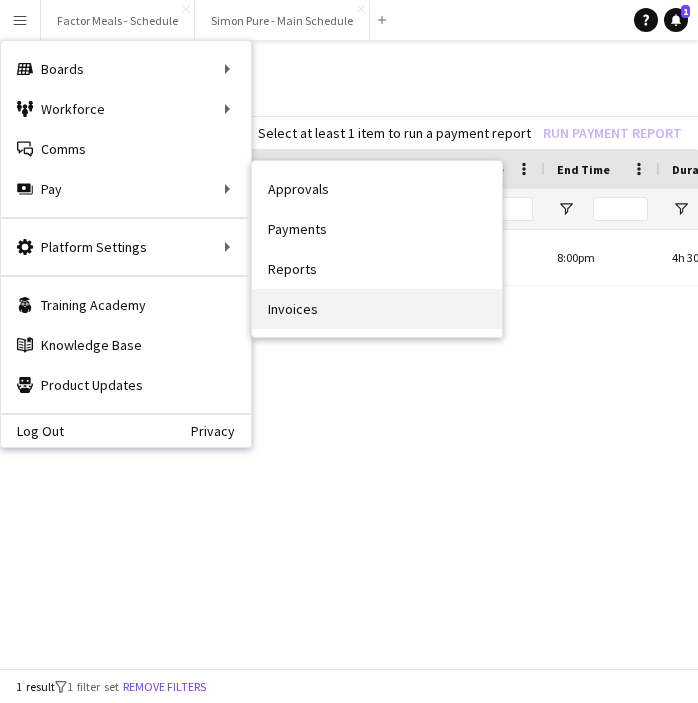 click on "Invoices" at bounding box center [377, 309] 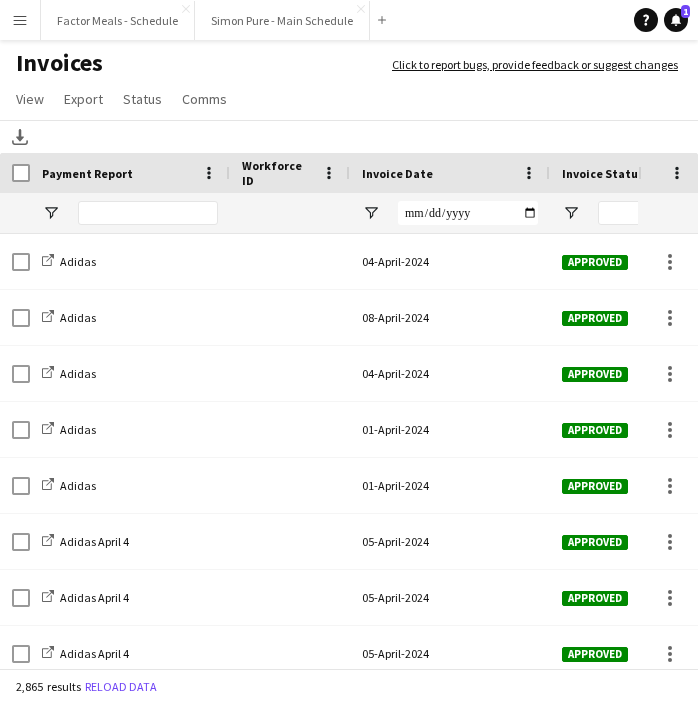 click on "Menu" at bounding box center (20, 20) 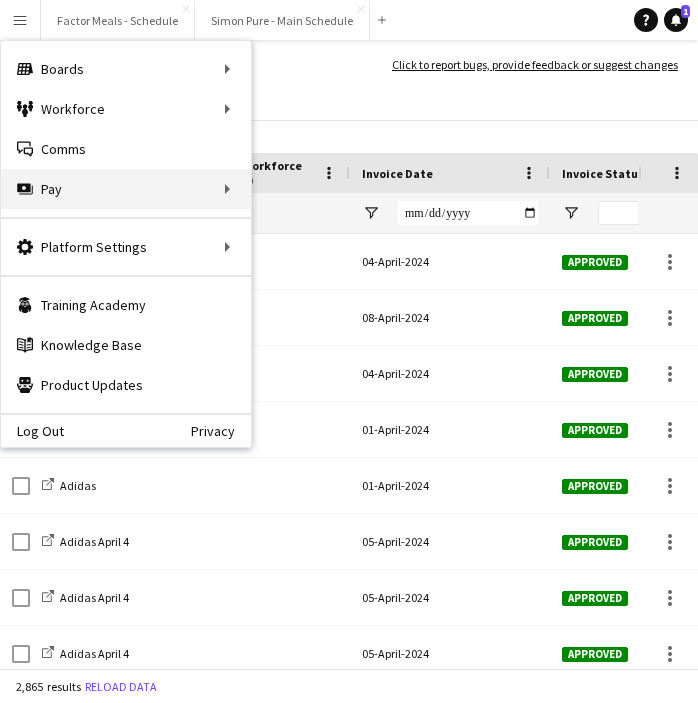 click on "Pay
Pay" at bounding box center [126, 189] 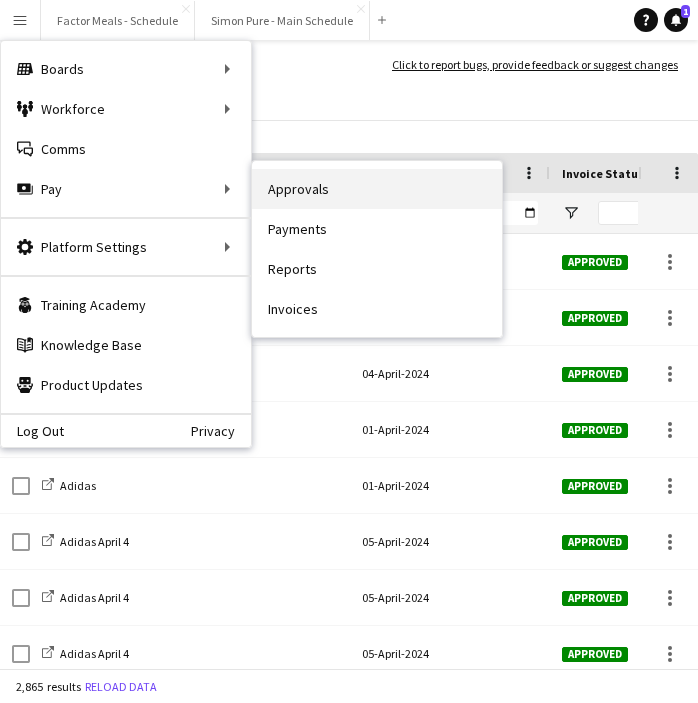 click on "Approvals" at bounding box center [377, 189] 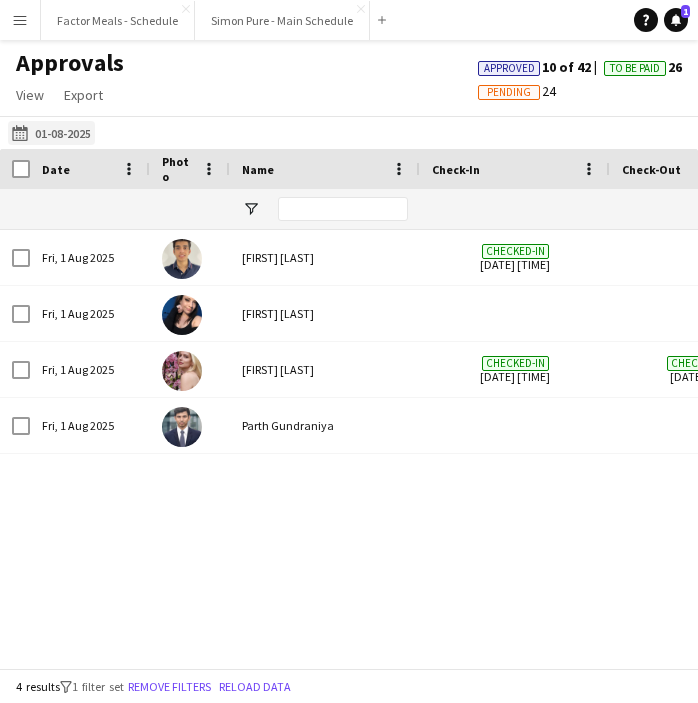 click on "01-08-2025
01-08-2025" 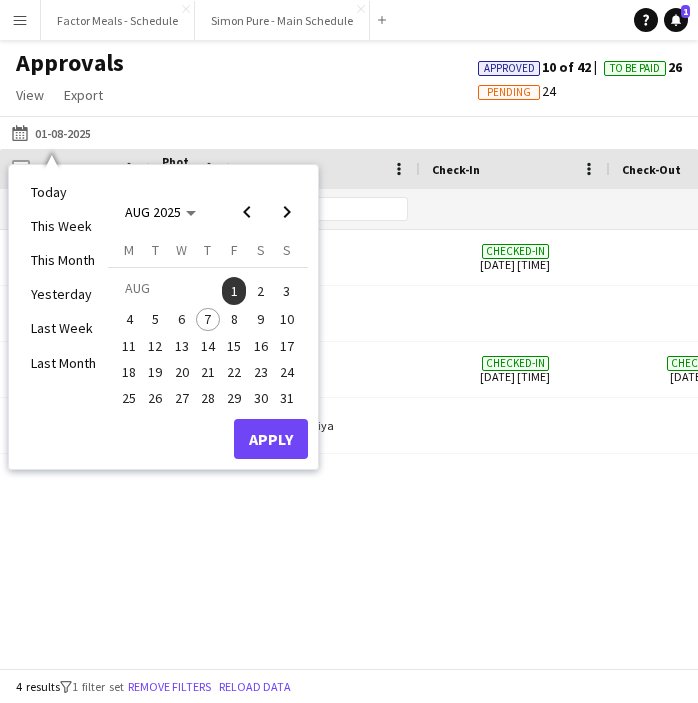 click on "2" at bounding box center [261, 291] 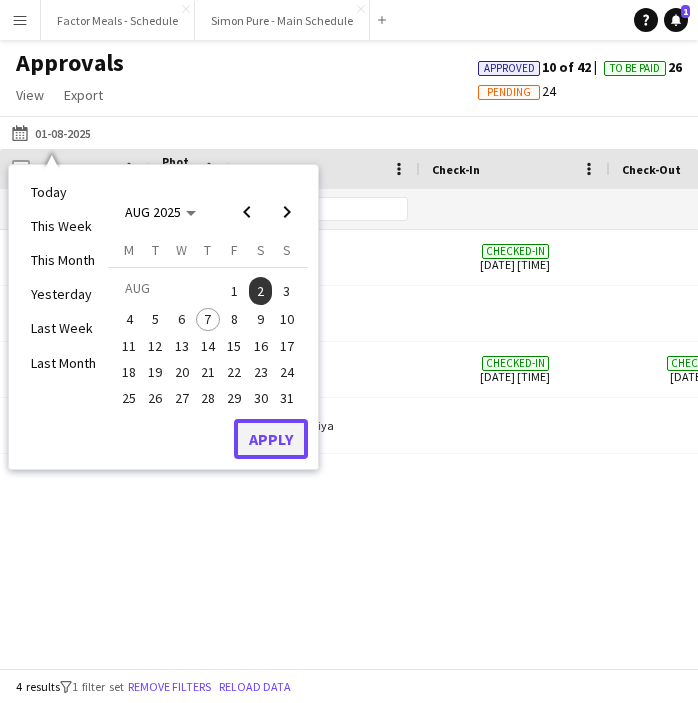 click on "Apply" at bounding box center [271, 439] 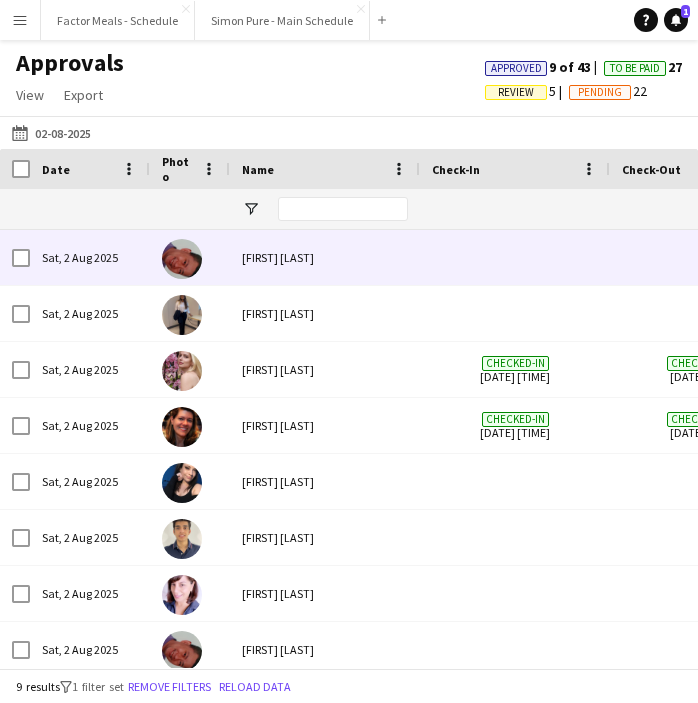 scroll, scrollTop: 0, scrollLeft: 38, axis: horizontal 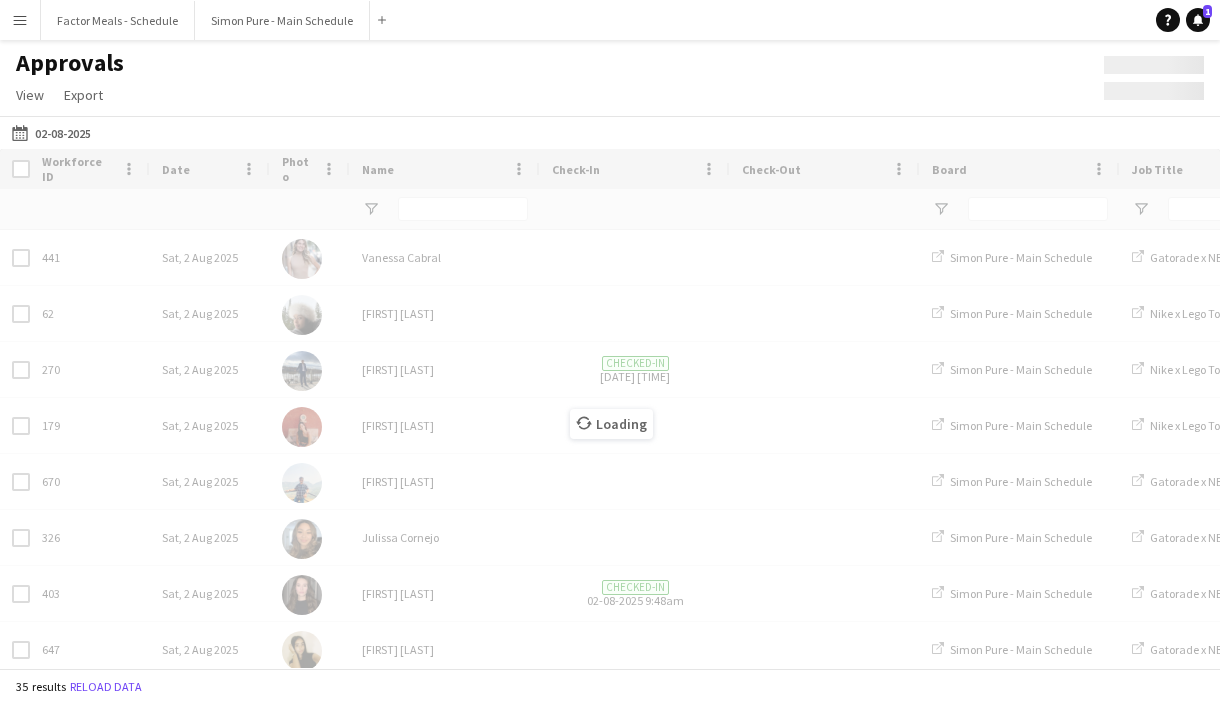 type on "*******" 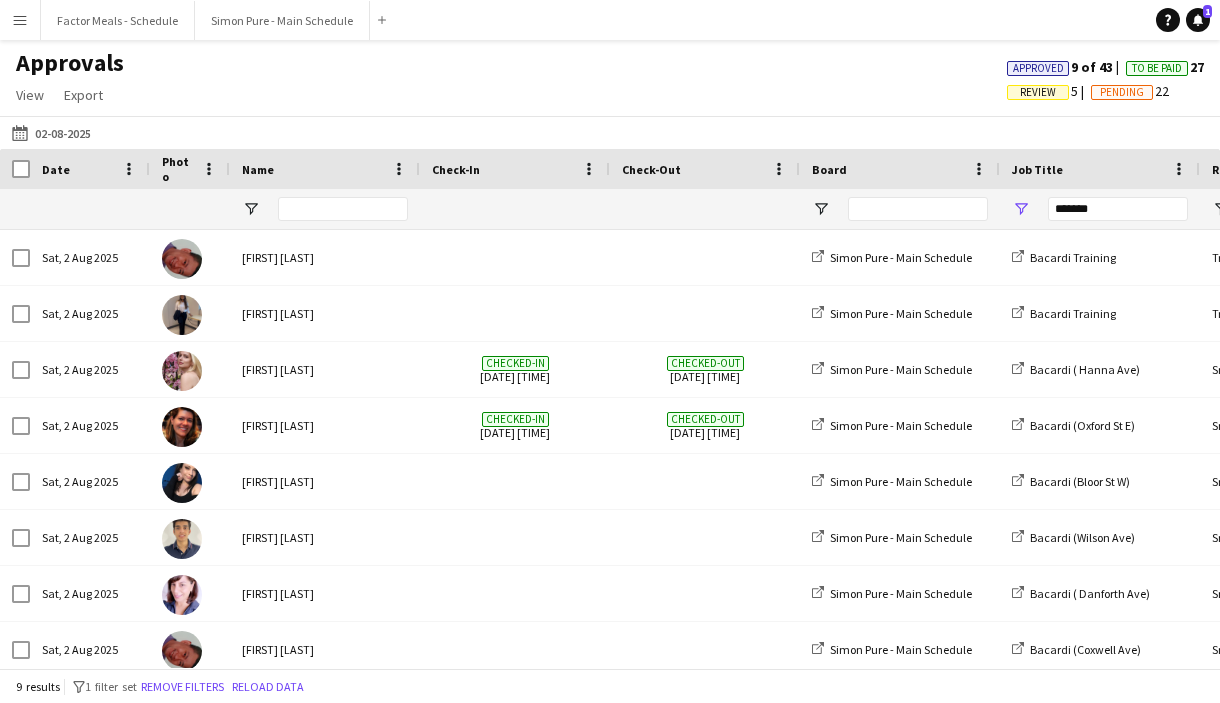 scroll, scrollTop: 52, scrollLeft: 0, axis: vertical 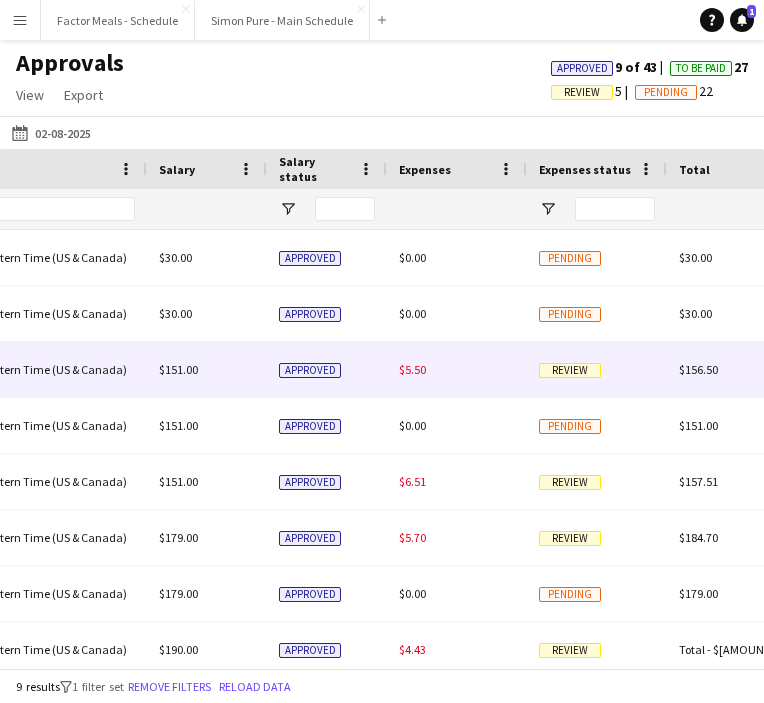 click on "Review" at bounding box center (570, 370) 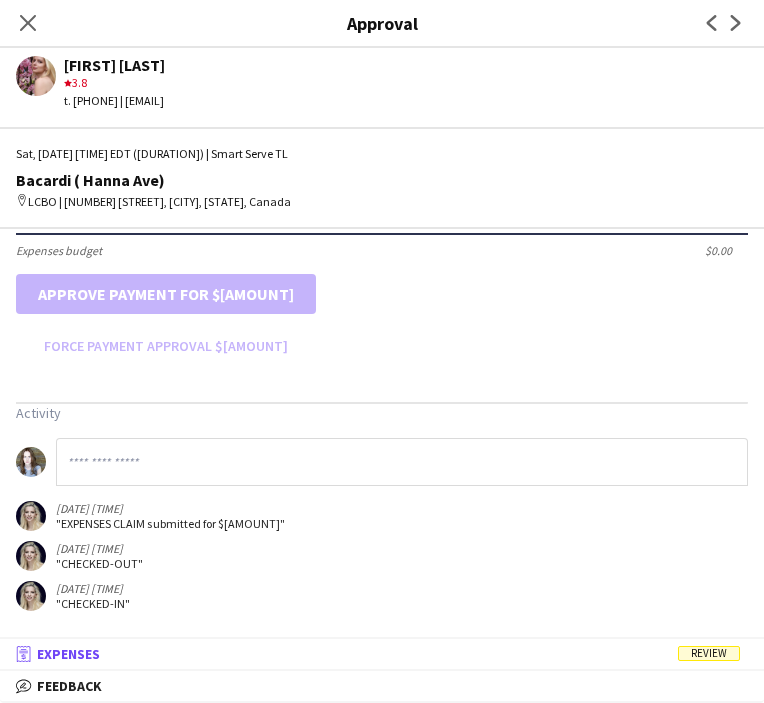 click on "Review" at bounding box center (709, 653) 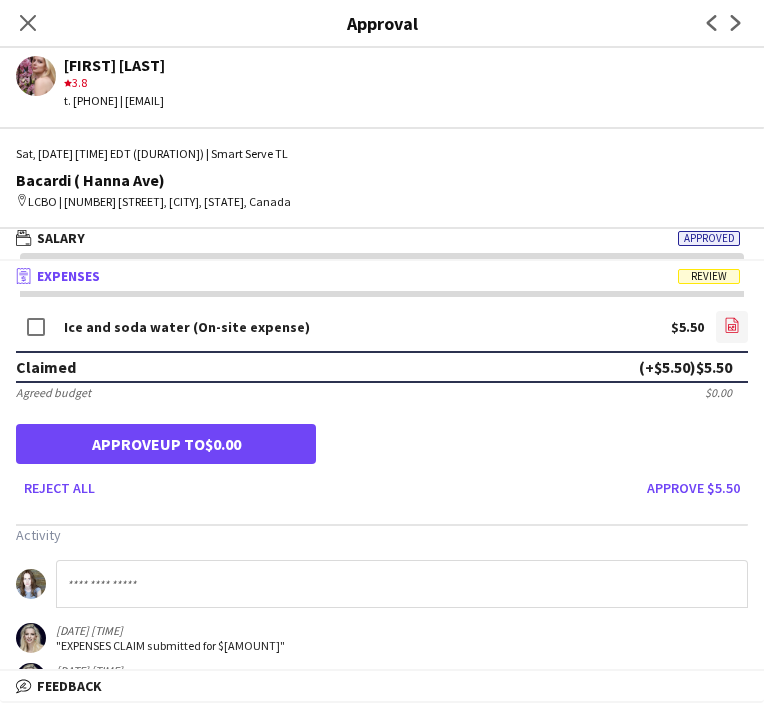 click on "file-image" 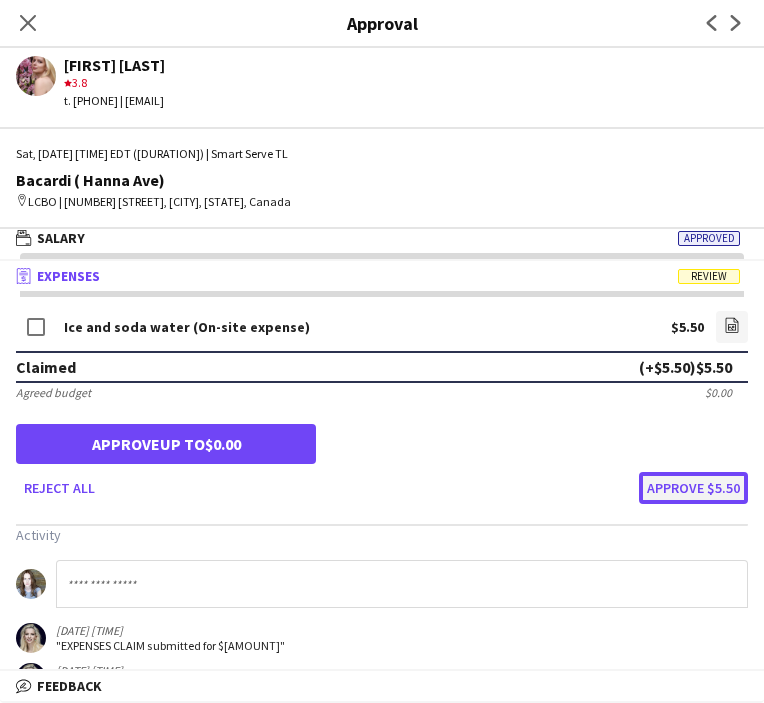 click on "Approve $5.50" at bounding box center (693, 488) 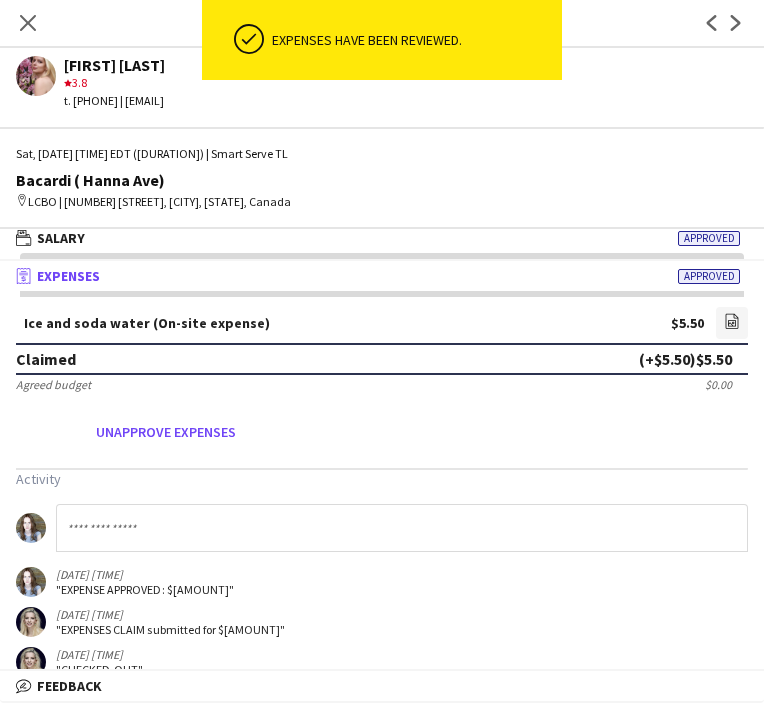 click on "Claimed   (+$[AMOUNT])   $[AMOUNT]" at bounding box center (382, 359) 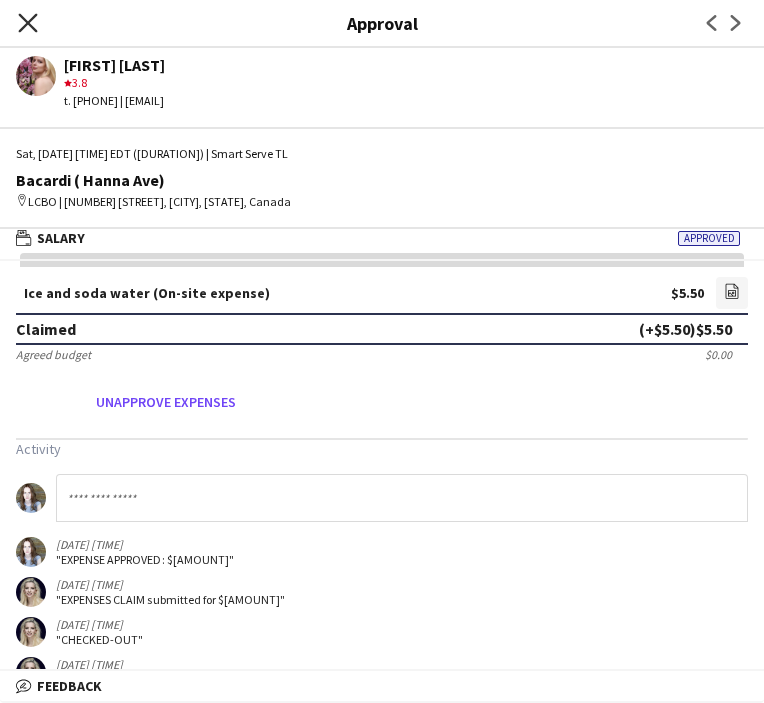 click on "Close pop-in" 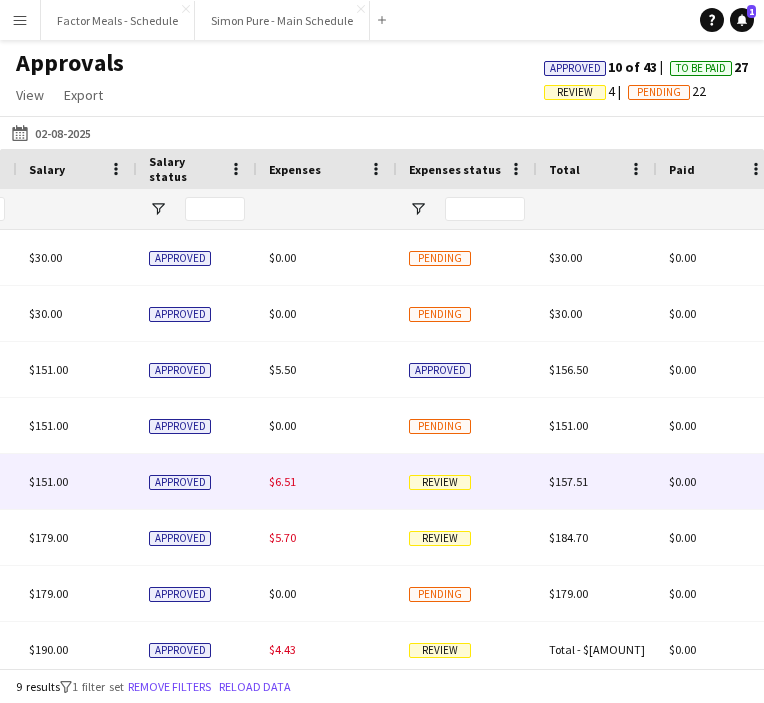click on "Review" at bounding box center [440, 482] 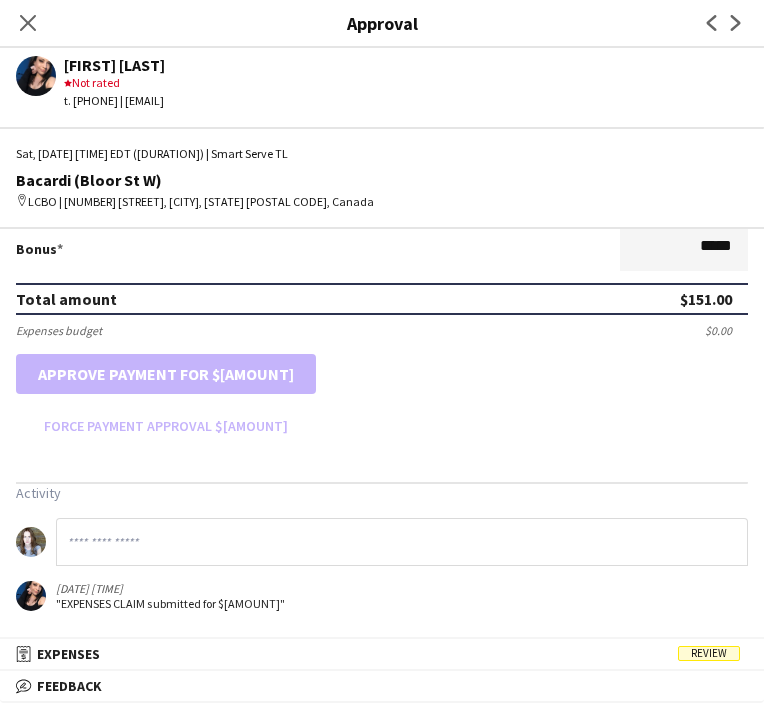 click on "Review" at bounding box center (709, 653) 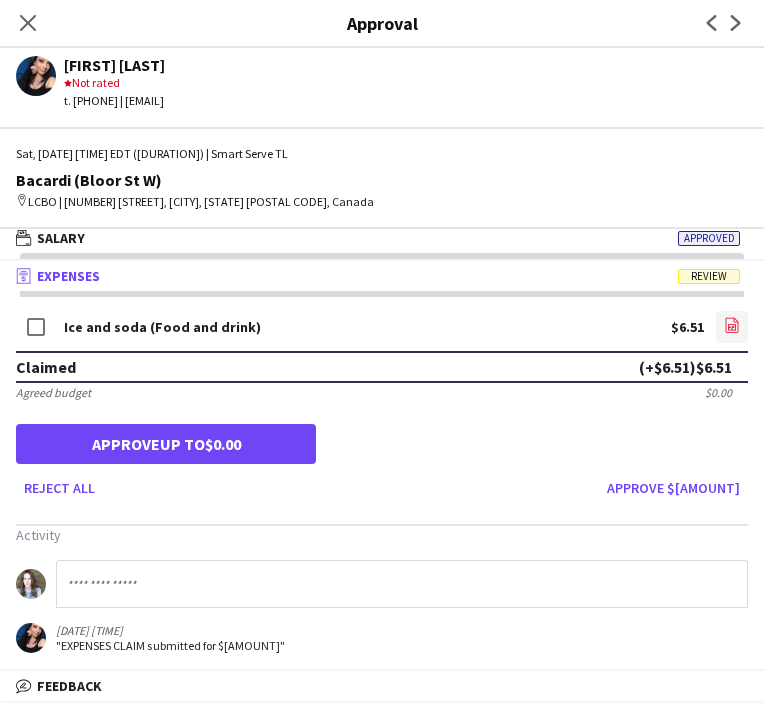 click on "file-image" at bounding box center (732, 327) 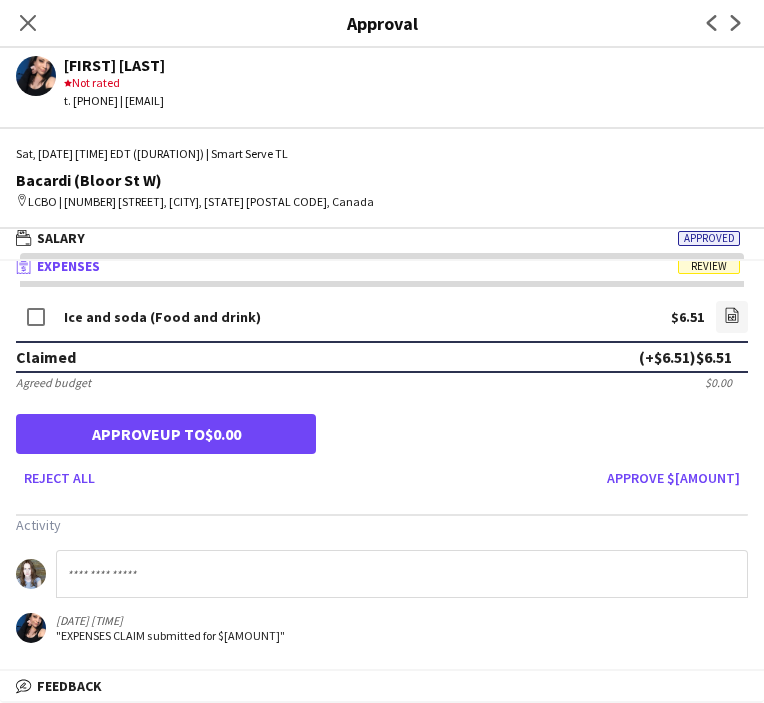 scroll, scrollTop: 0, scrollLeft: 0, axis: both 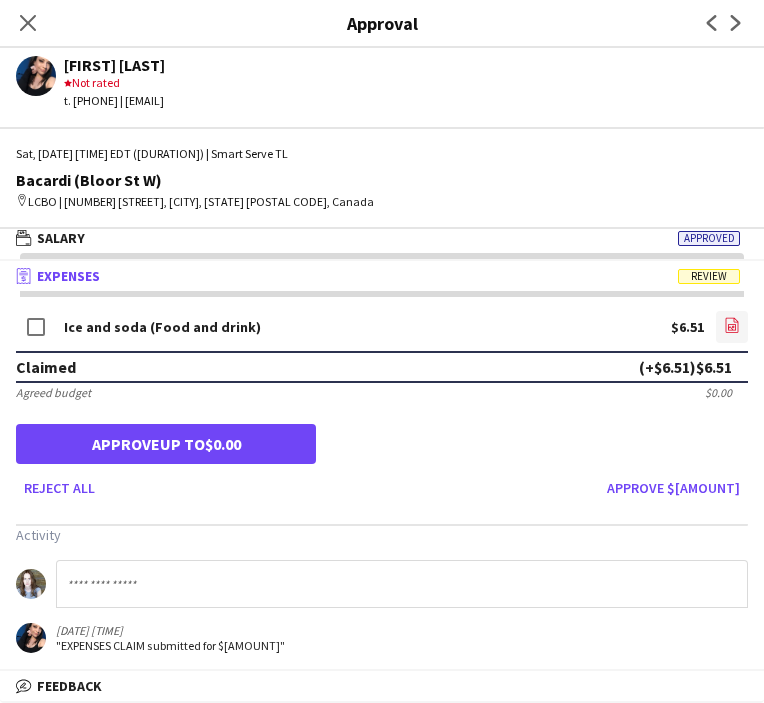 click on "file-image" 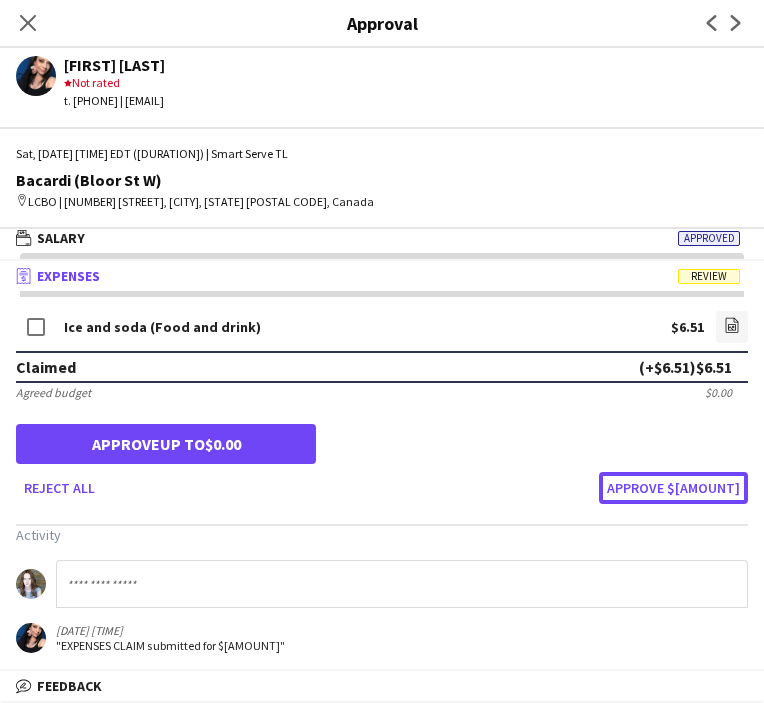 click on "Approve $[AMOUNT]" at bounding box center [673, 488] 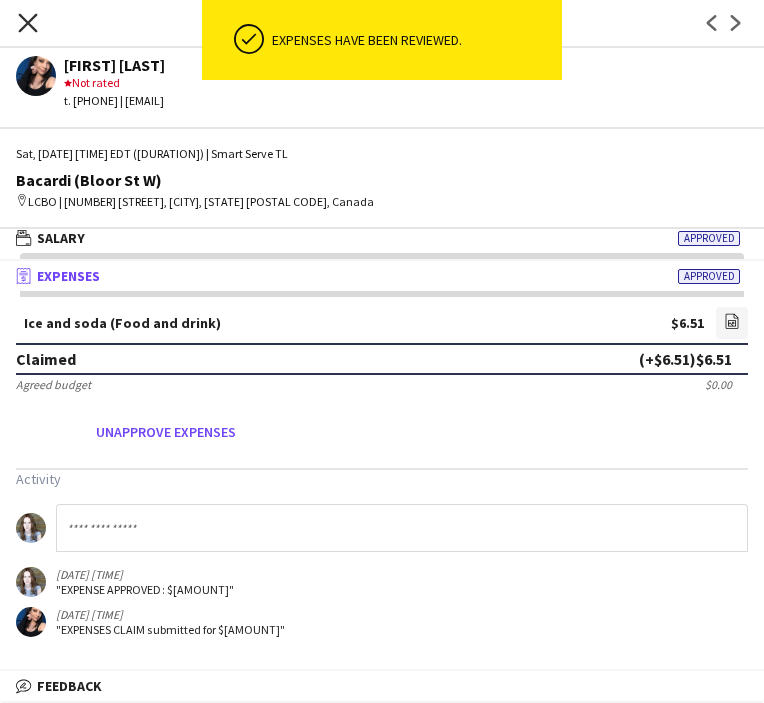 click 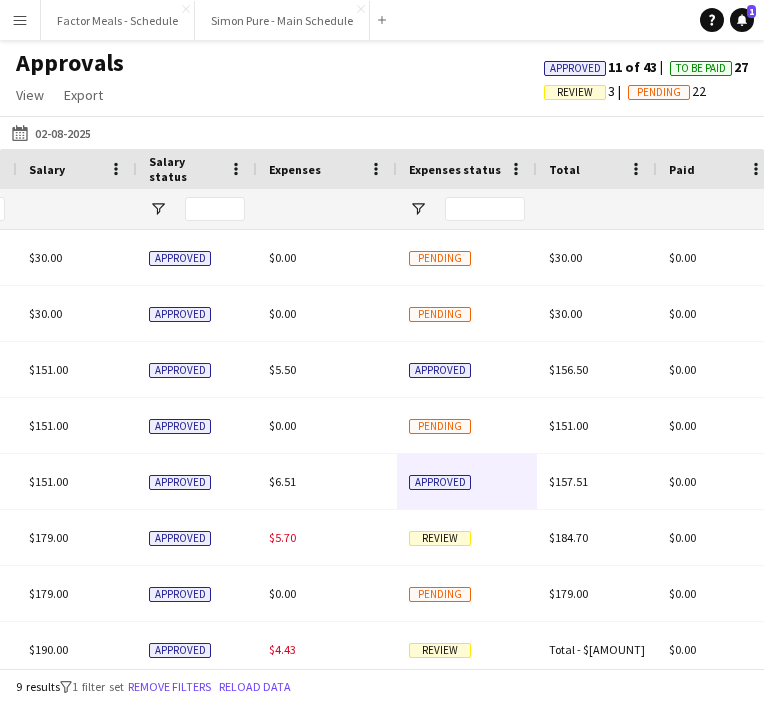 scroll, scrollTop: 0, scrollLeft: 1994, axis: horizontal 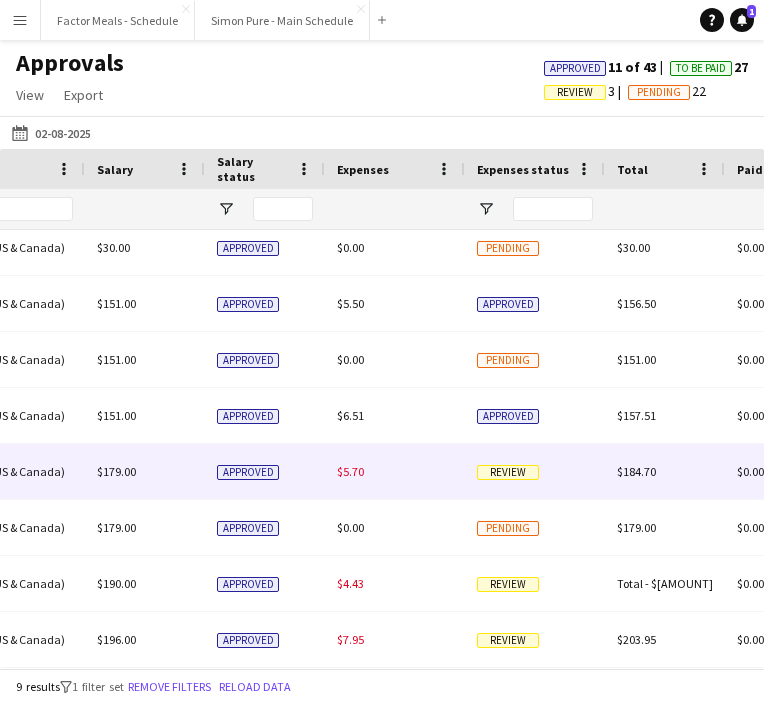 click on "Review" at bounding box center [508, 472] 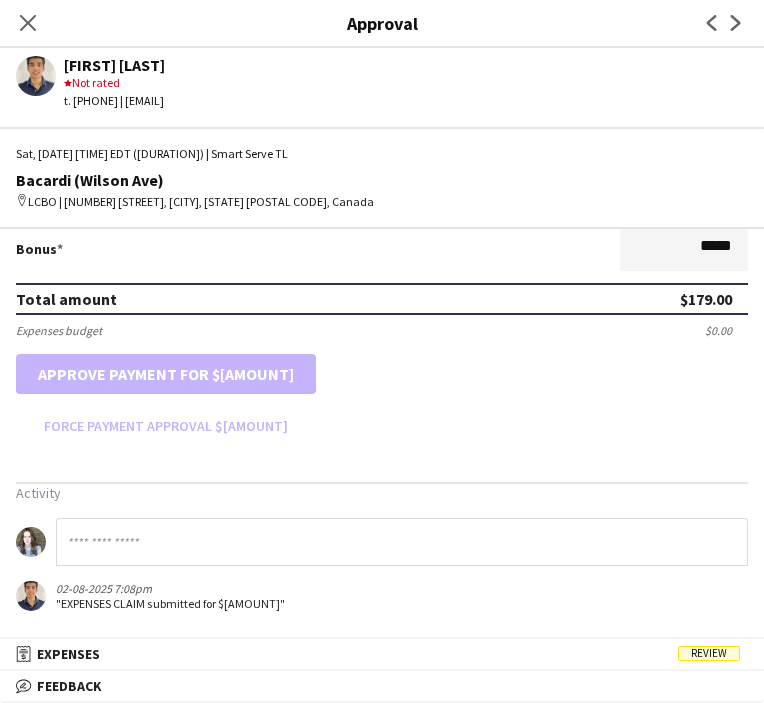 click on "Review" at bounding box center (709, 653) 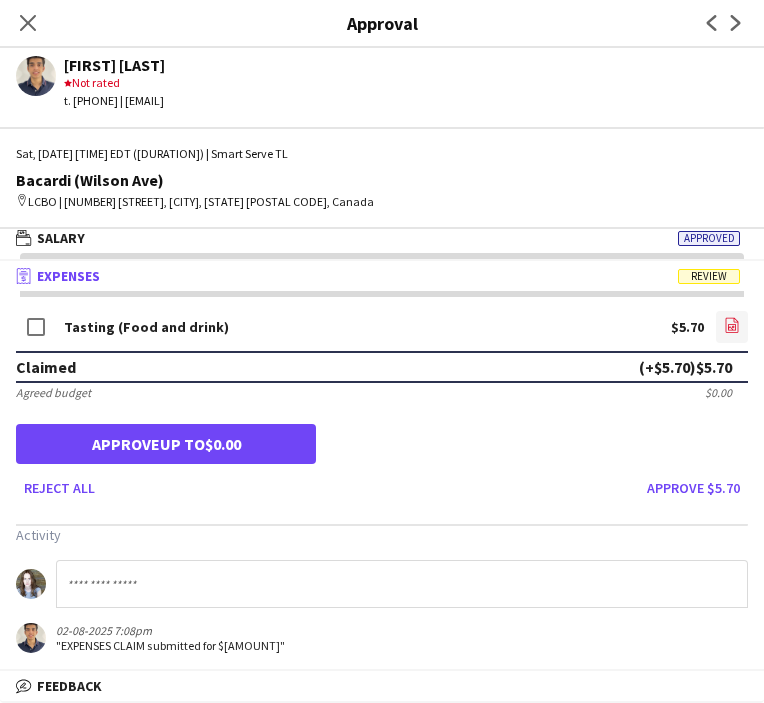 click on "file-image" 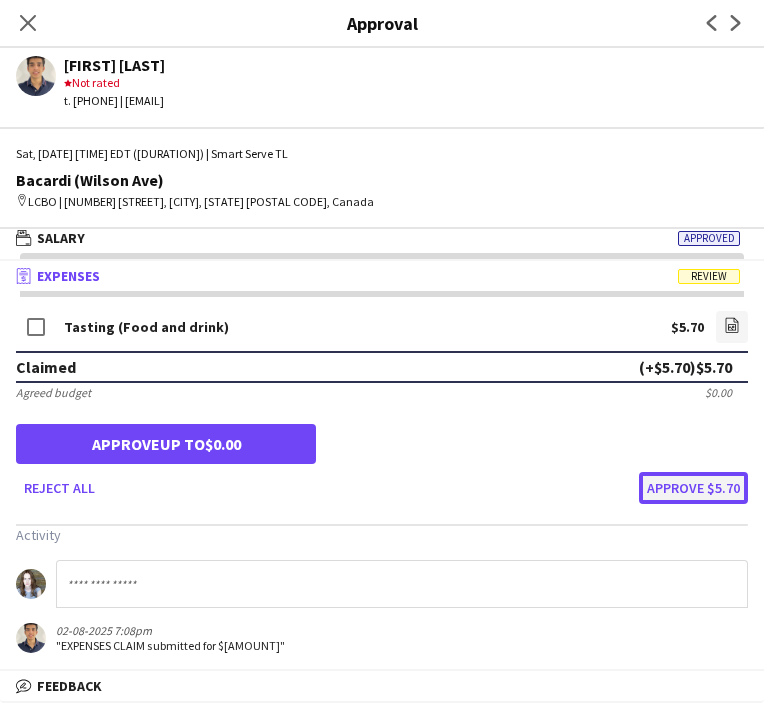 click on "Approve $5.70" at bounding box center [693, 488] 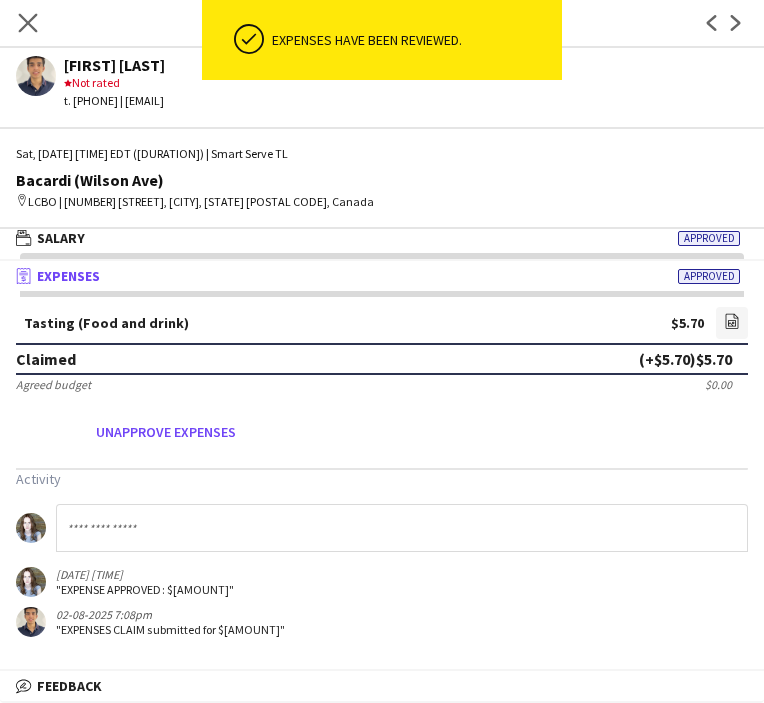 click on "Close pop-in" 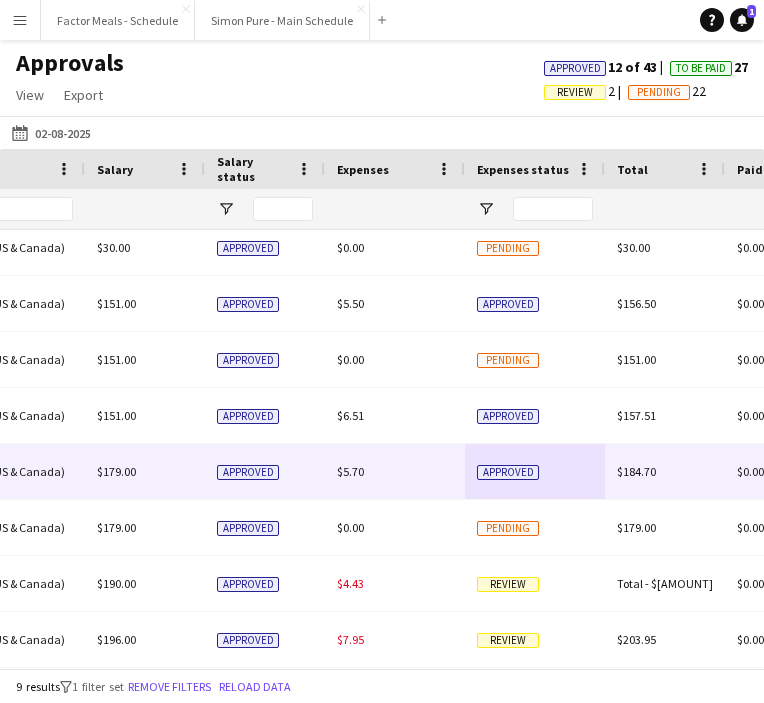 scroll, scrollTop: 0, scrollLeft: 1866, axis: horizontal 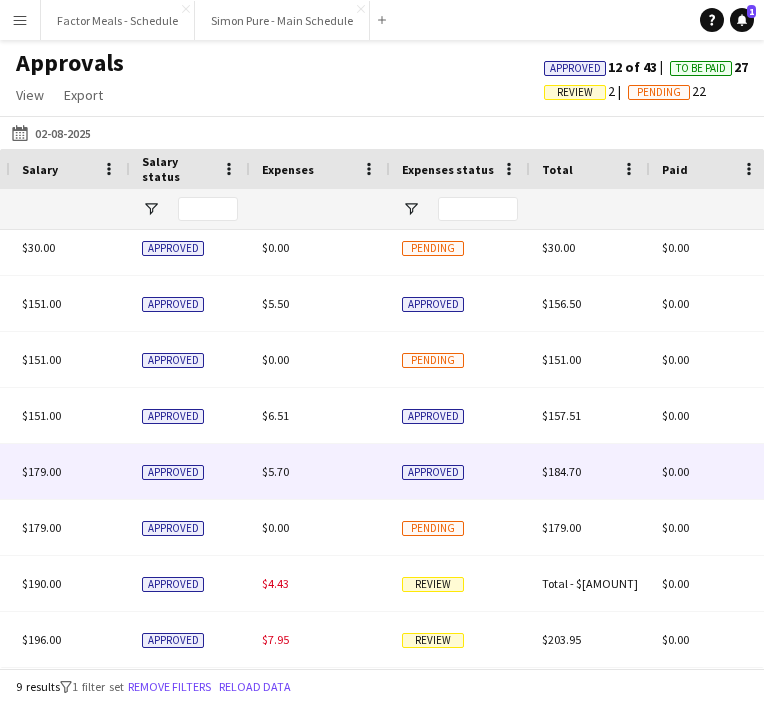 click on "Approved" at bounding box center [433, 472] 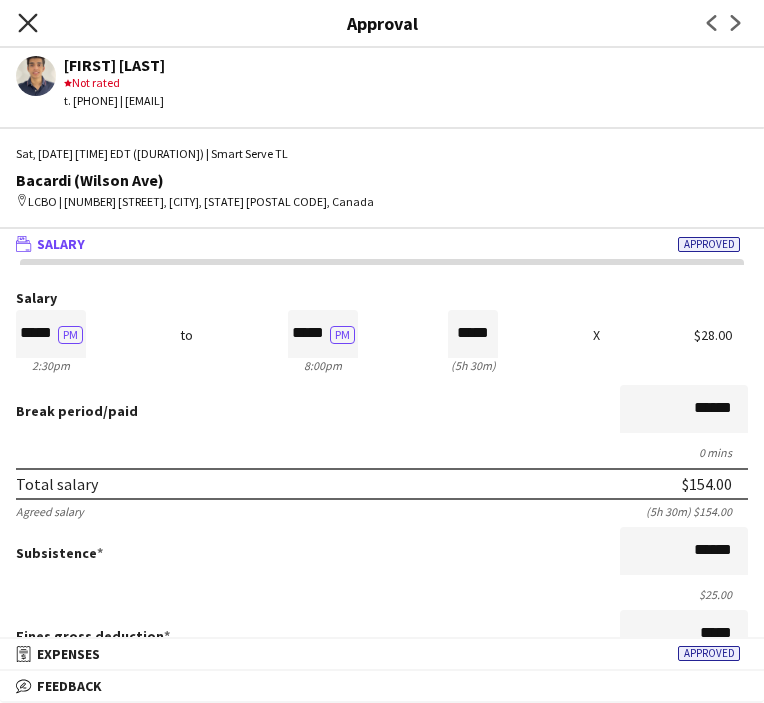 click on "Close pop-in" 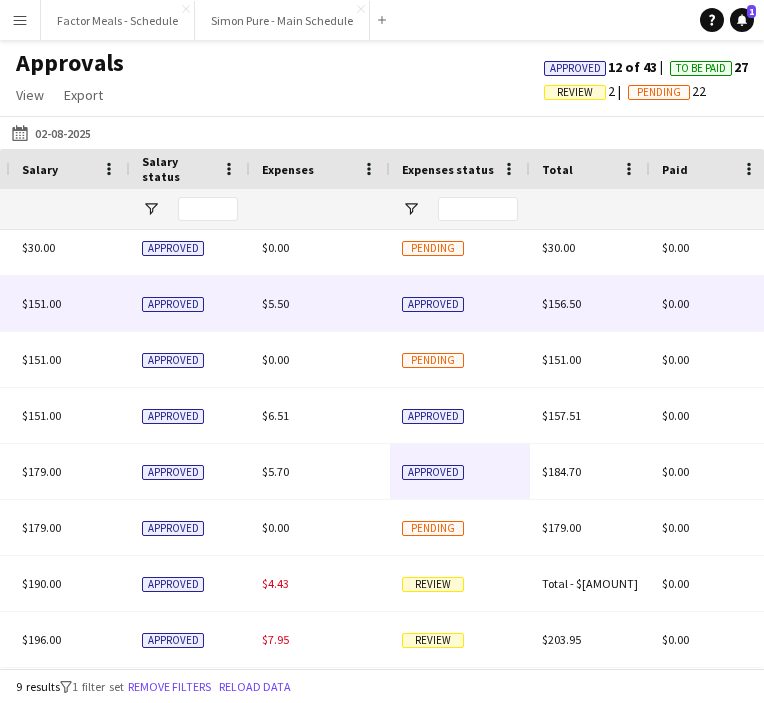 drag, startPoint x: 22, startPoint y: 315, endPoint x: 130, endPoint y: 342, distance: 111.32385 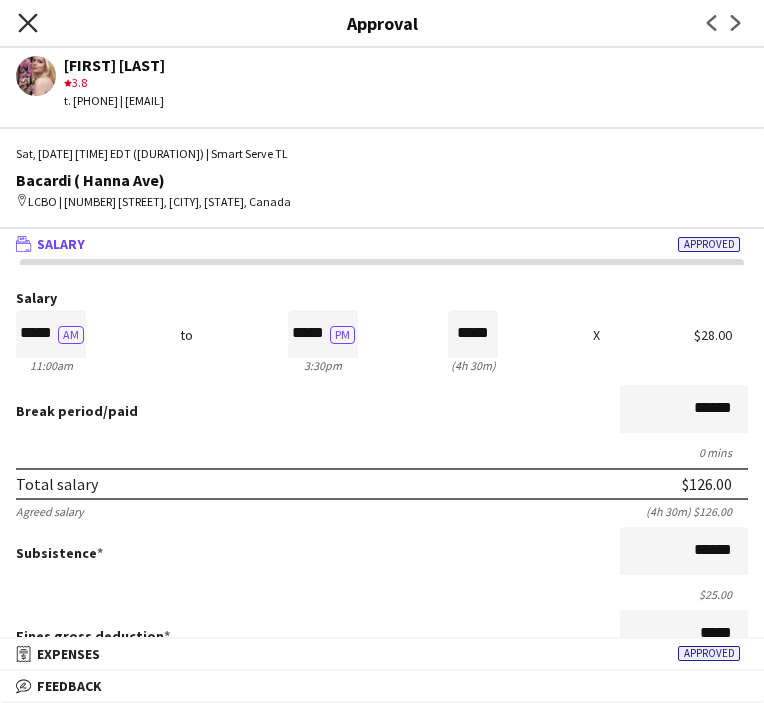 click on "Close pop-in" 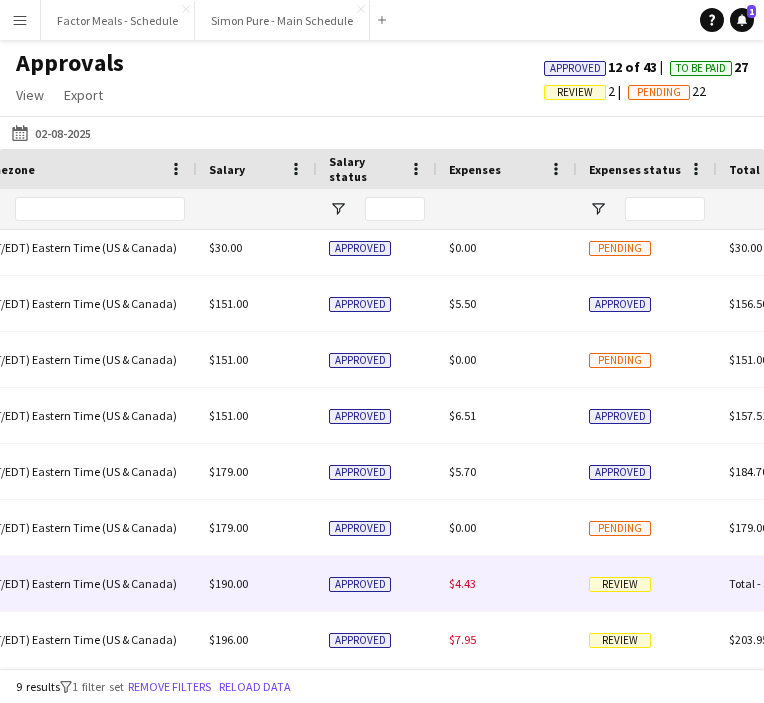 click on "Review" at bounding box center (620, 584) 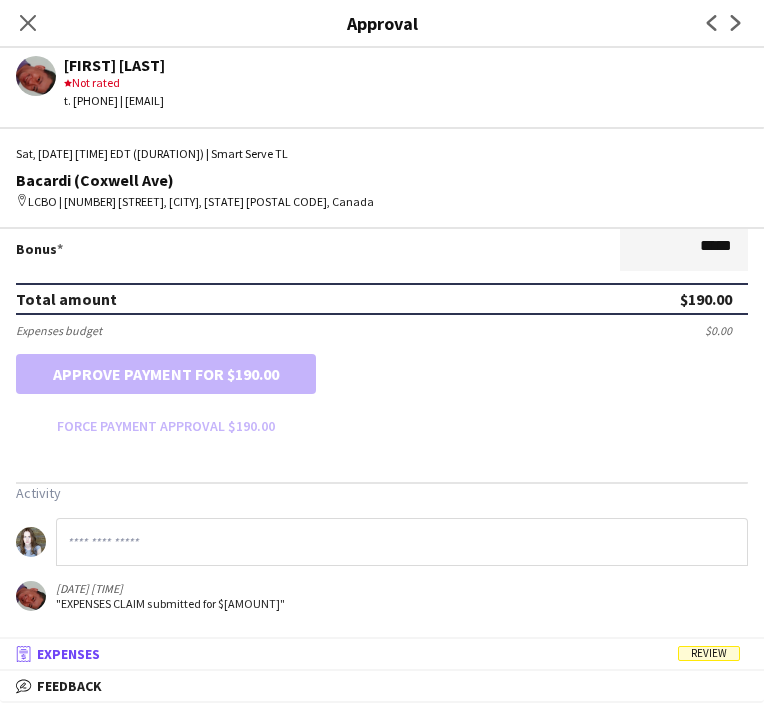 click on "Review" at bounding box center (709, 653) 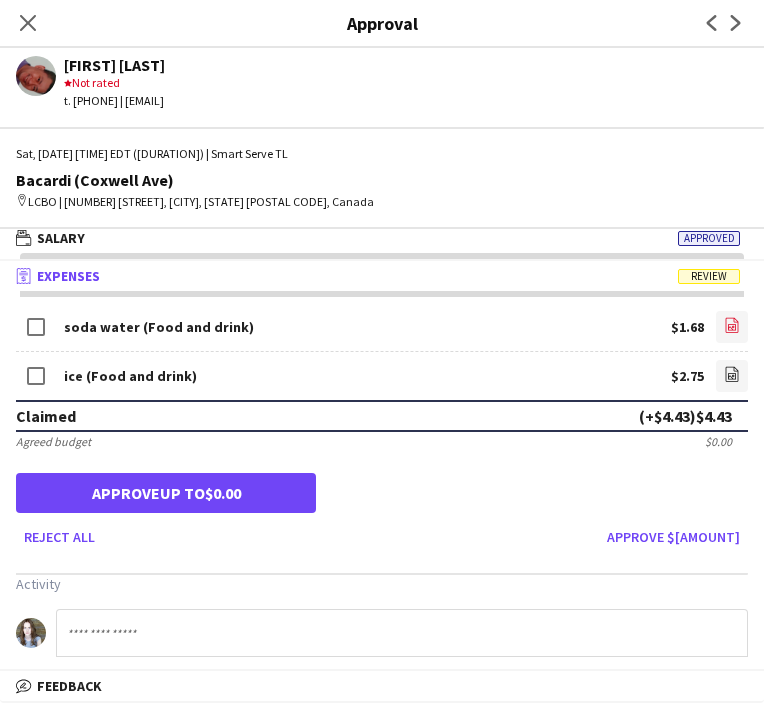 click on "file-image" 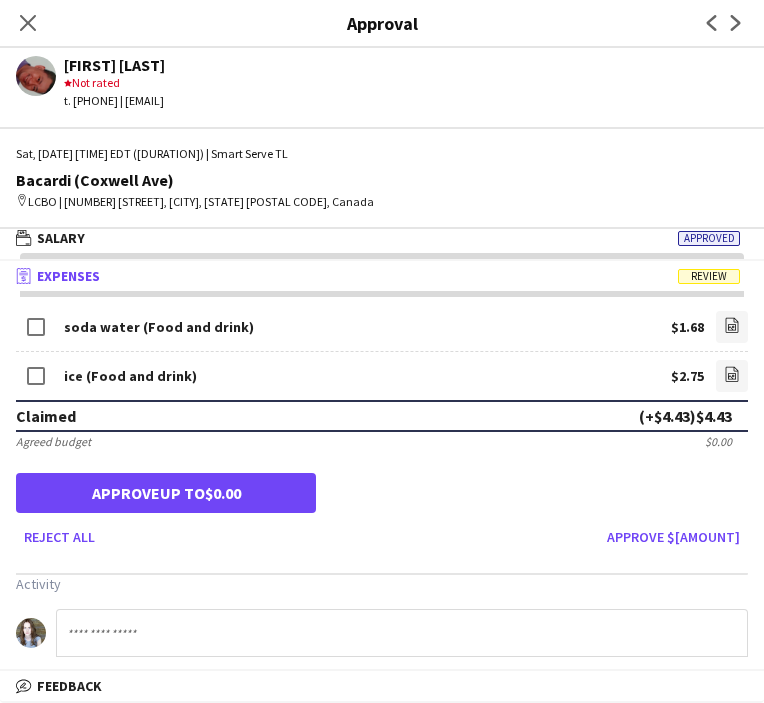 drag, startPoint x: 293, startPoint y: 347, endPoint x: 745, endPoint y: 349, distance: 452.00443 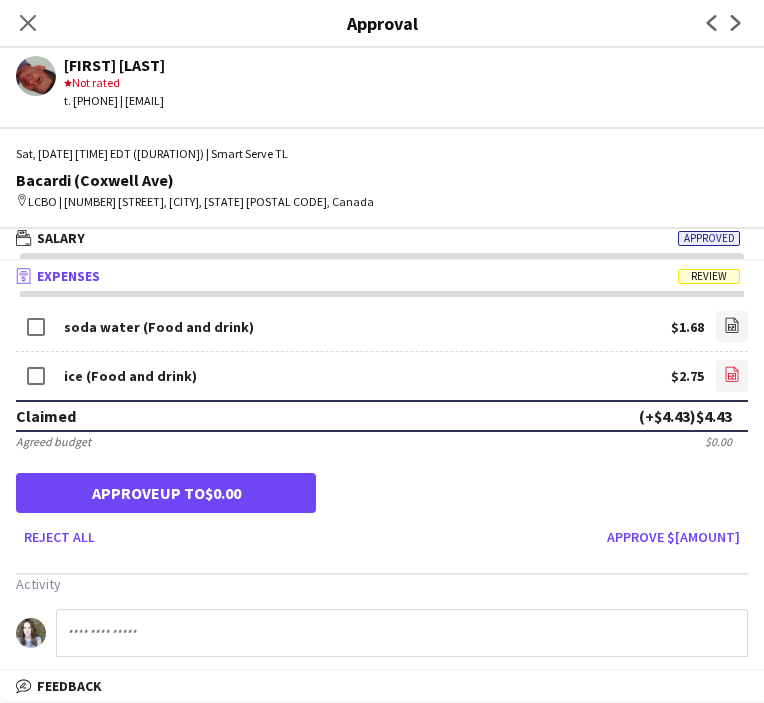 click on "file-image" 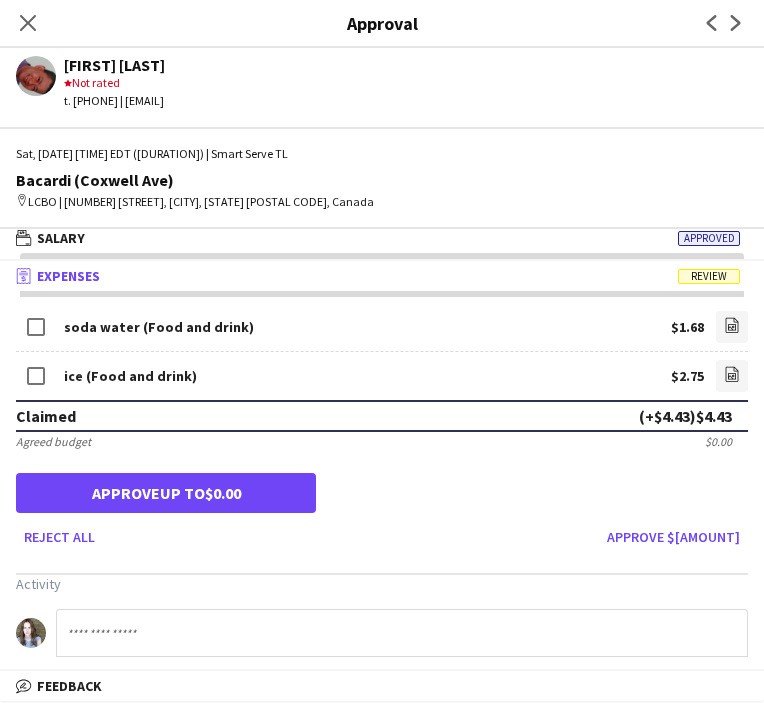 drag, startPoint x: 338, startPoint y: 349, endPoint x: 593, endPoint y: 349, distance: 255 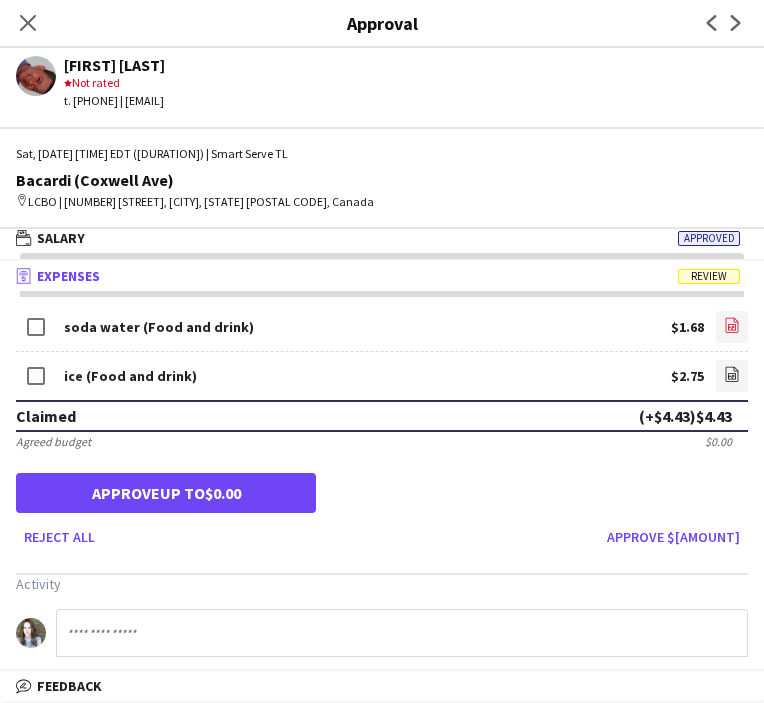click on "file-image" 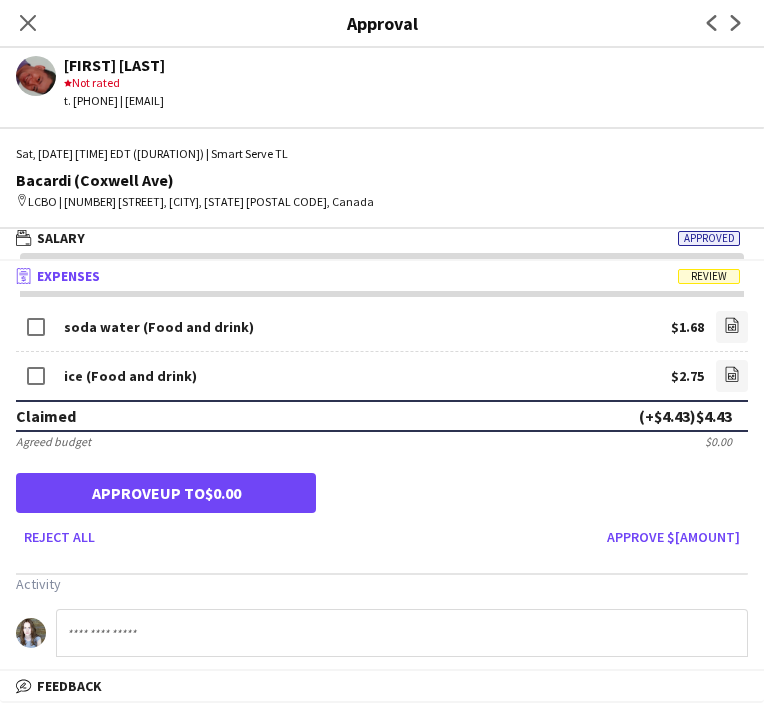 scroll, scrollTop: 59, scrollLeft: 0, axis: vertical 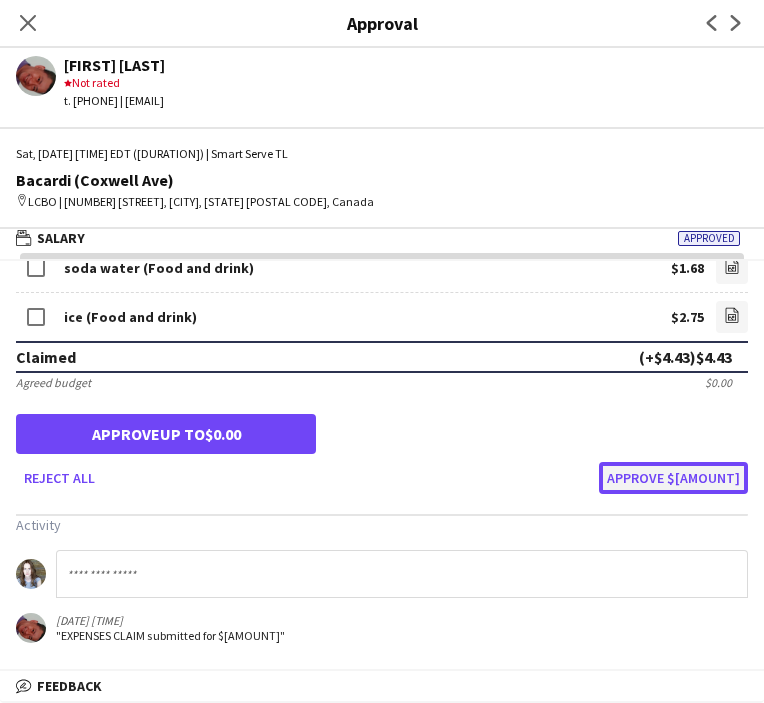 click on "Approve $[AMOUNT]" at bounding box center (673, 478) 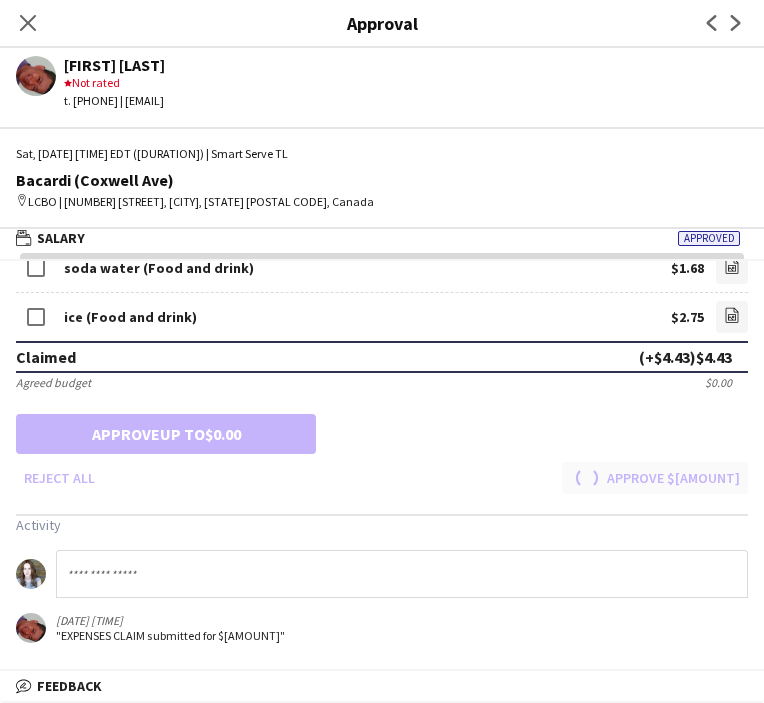scroll, scrollTop: 0, scrollLeft: 0, axis: both 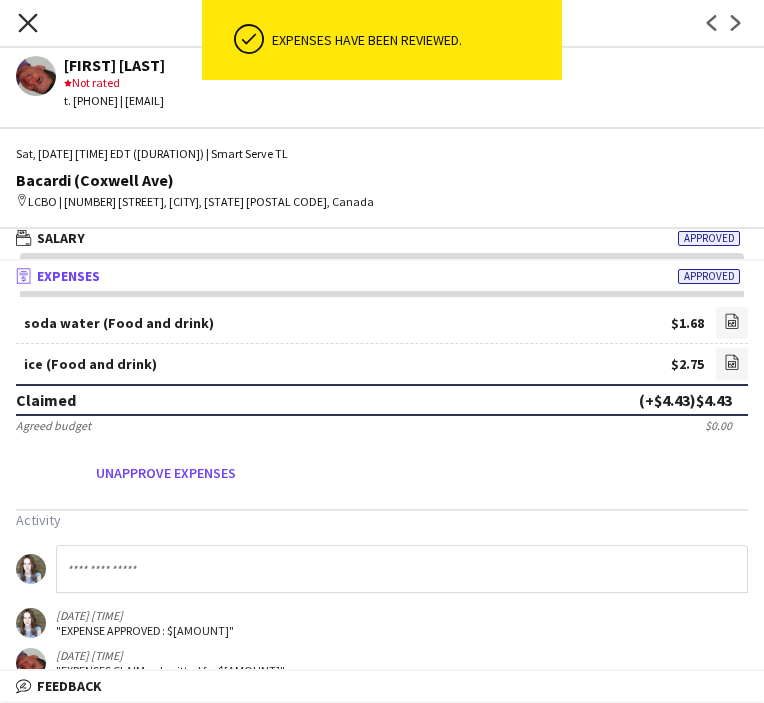 click 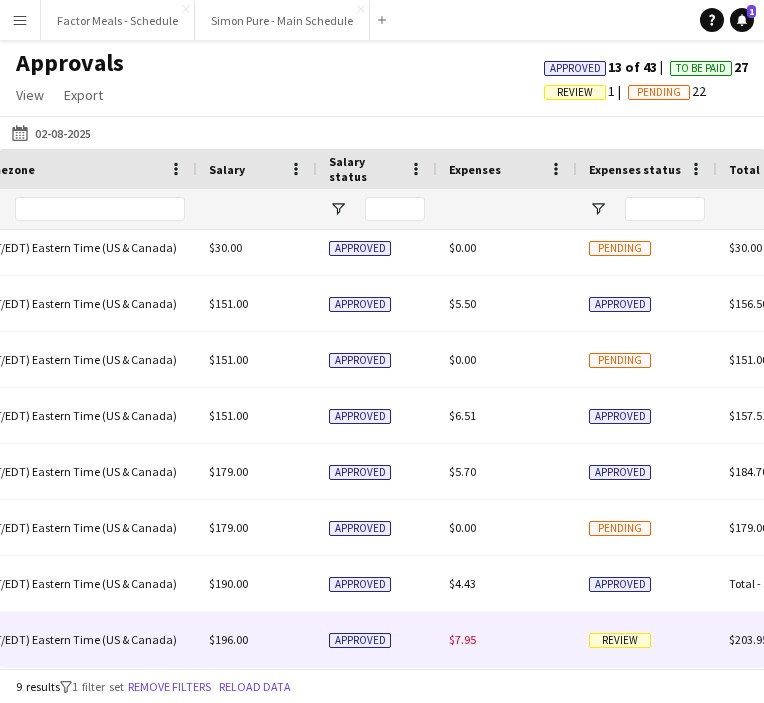 click on "Review" at bounding box center [620, 640] 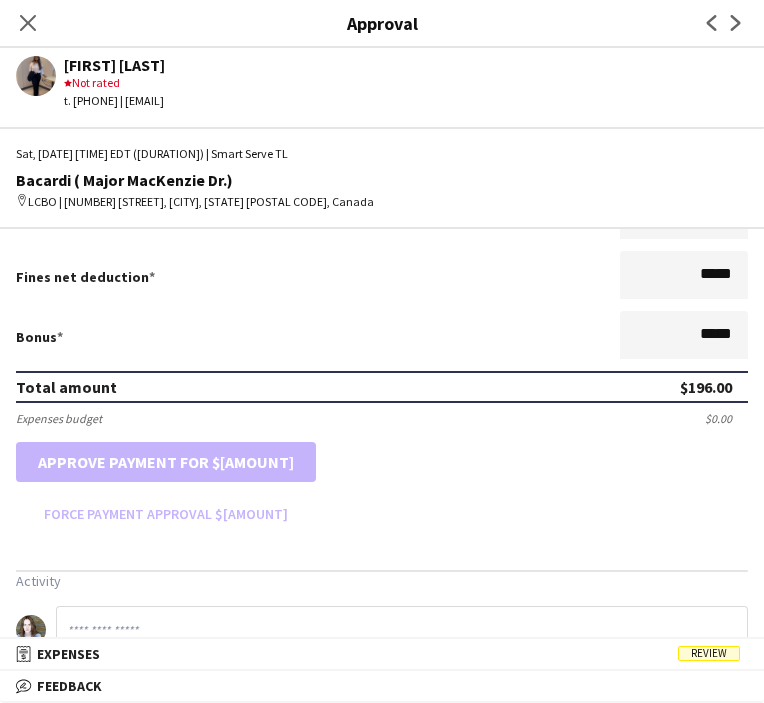 scroll, scrollTop: 507, scrollLeft: 0, axis: vertical 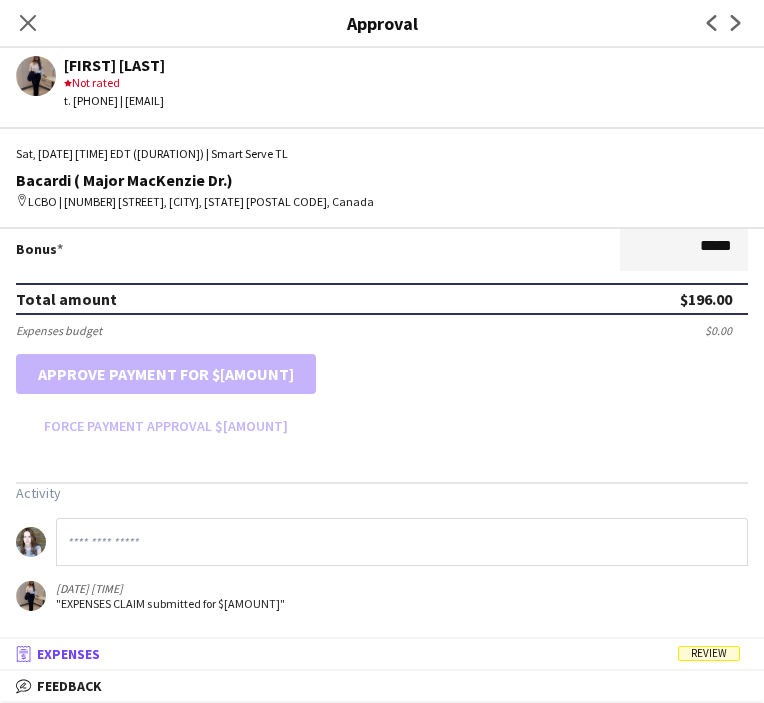 click on "Review" at bounding box center (709, 653) 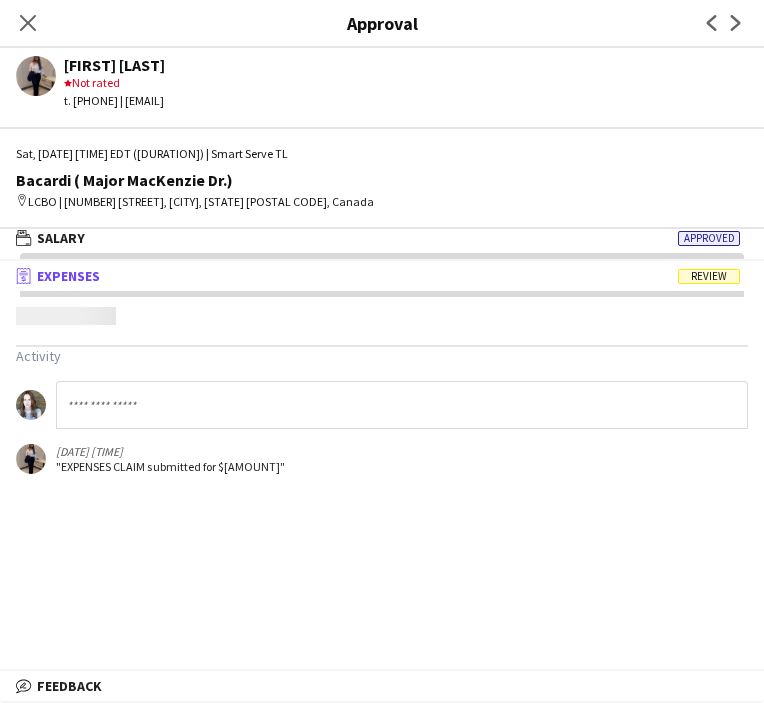scroll, scrollTop: 6, scrollLeft: 0, axis: vertical 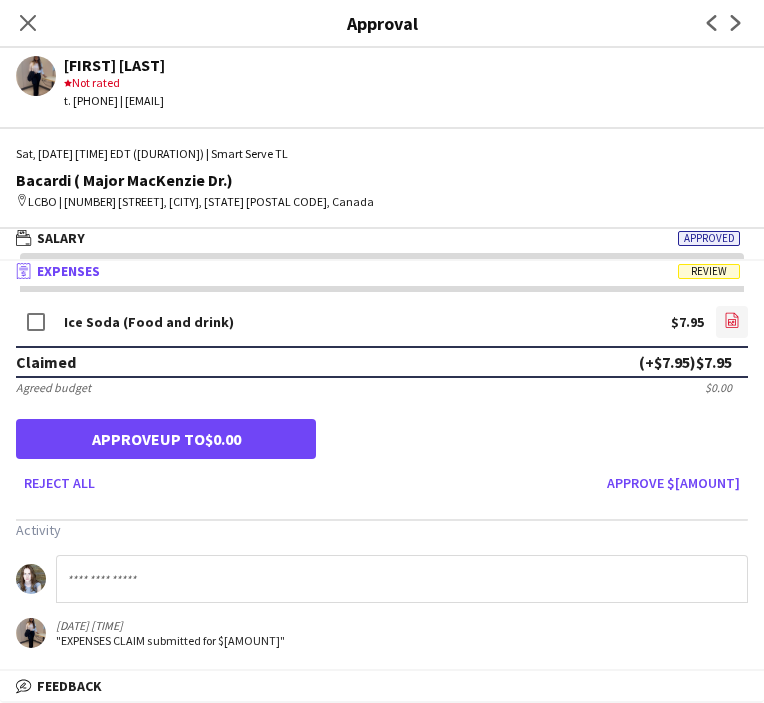 click on "file-image" 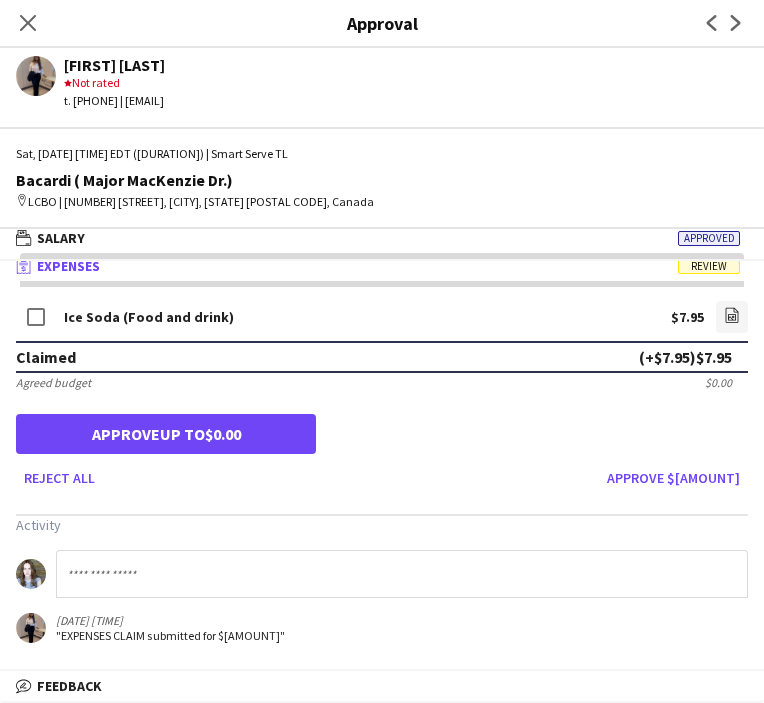 scroll, scrollTop: 0, scrollLeft: 0, axis: both 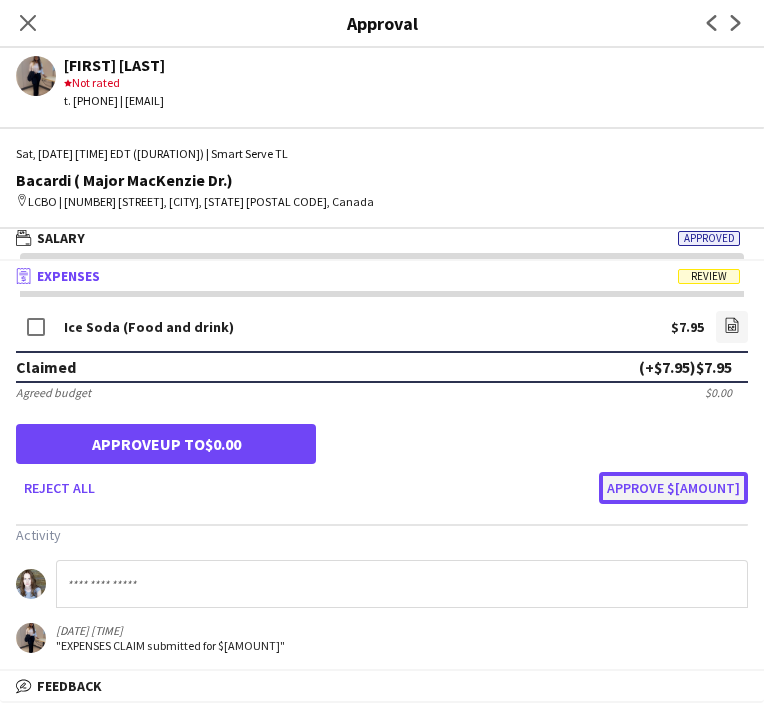 click on "Approve $[AMOUNT]" at bounding box center [673, 488] 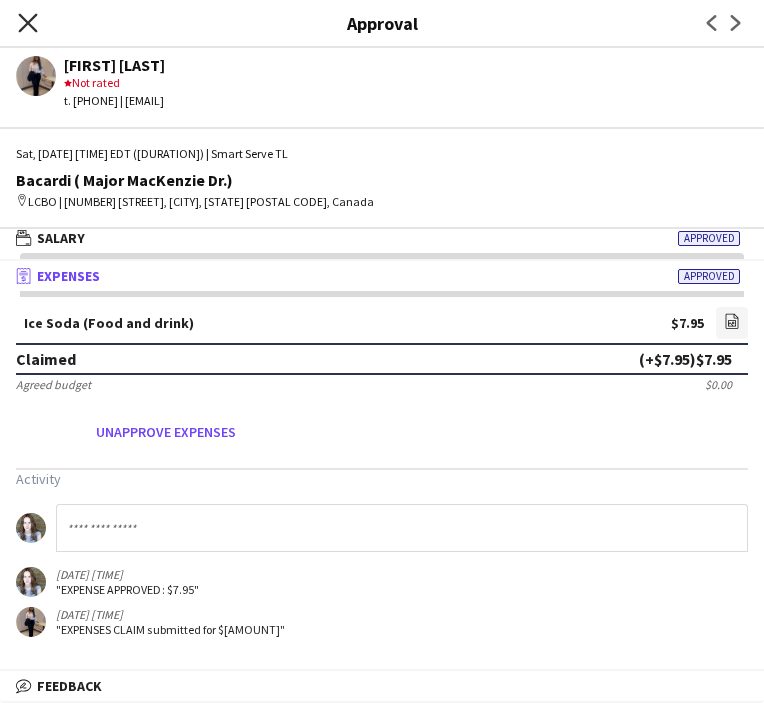 click on "Close pop-in" 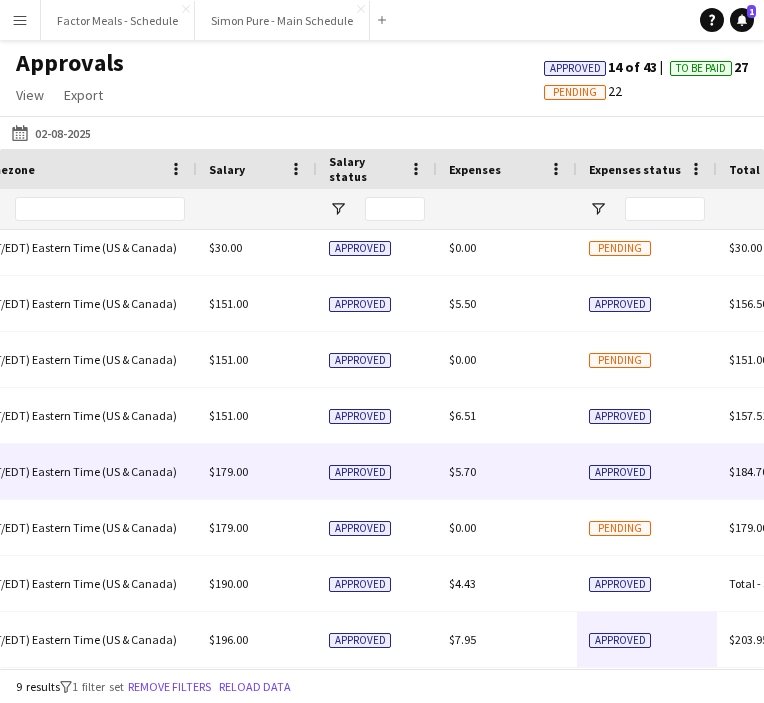scroll, scrollTop: 0, scrollLeft: 1740, axis: horizontal 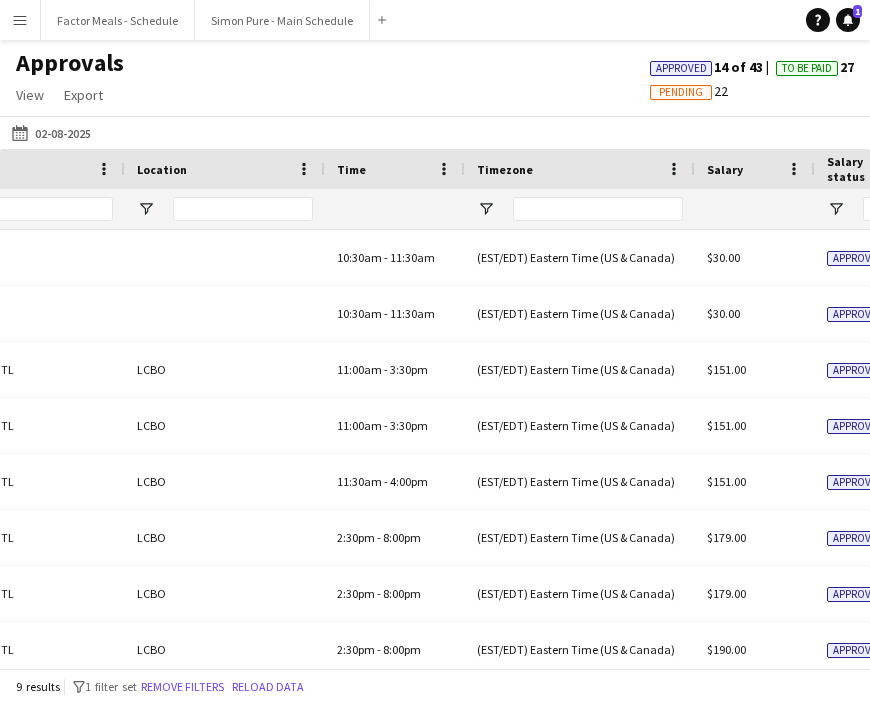 click on "Menu" at bounding box center (20, 20) 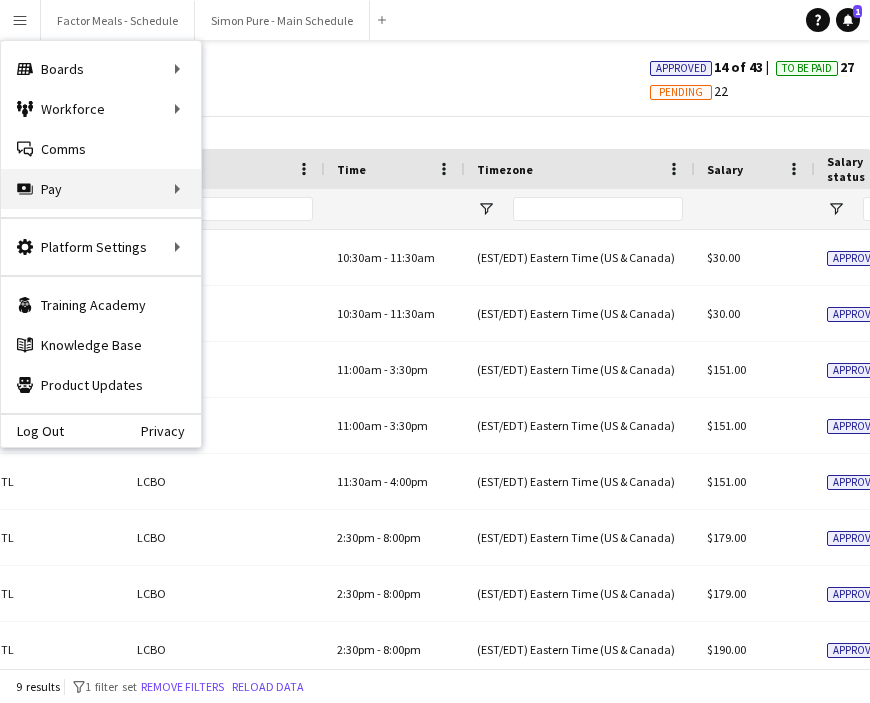 click on "Pay
Pay" at bounding box center (101, 189) 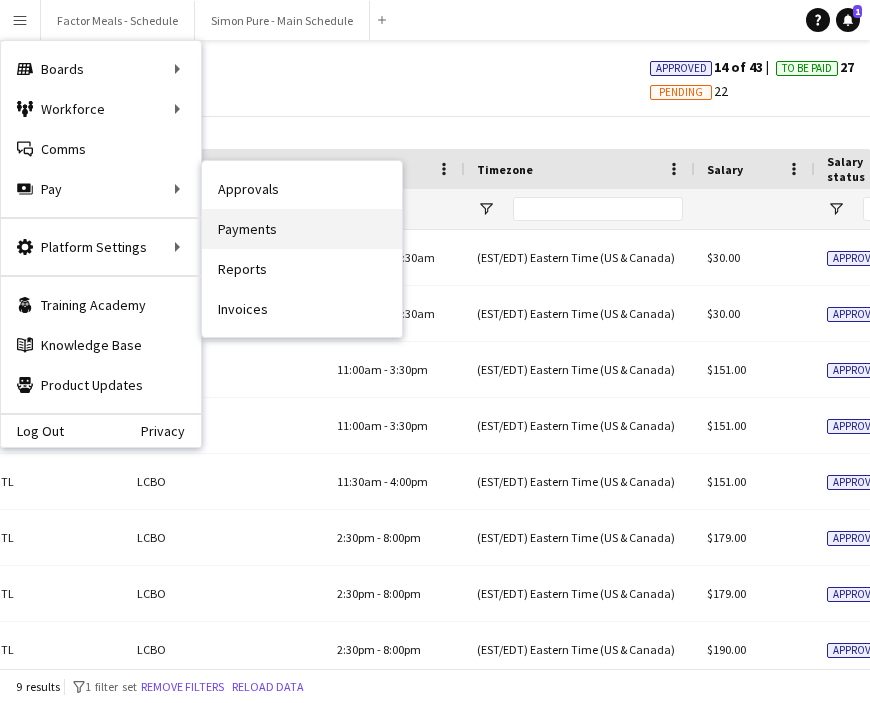 click on "Payments" at bounding box center [302, 229] 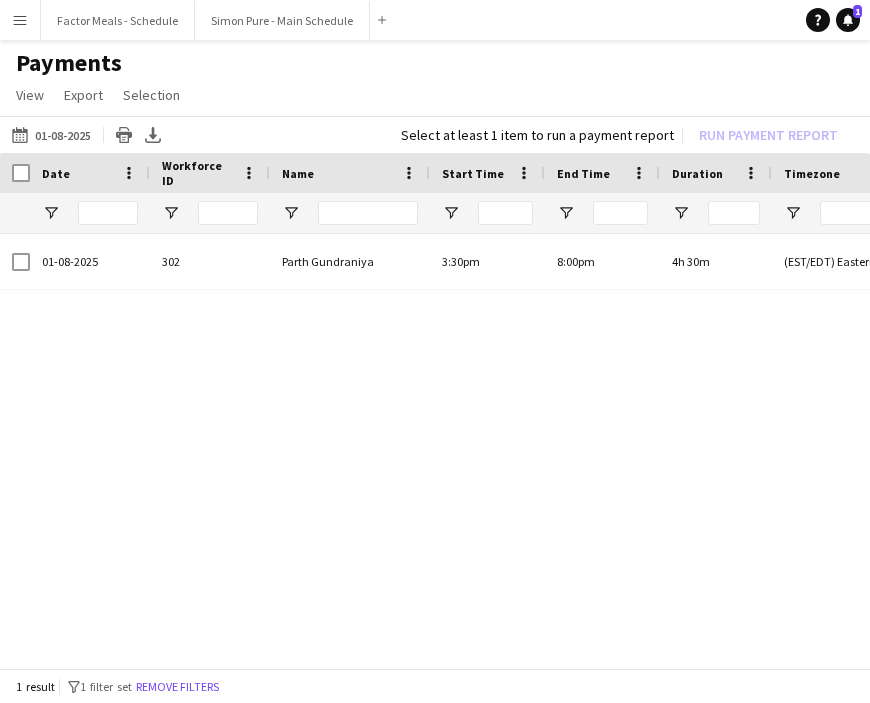 click on "Menu" at bounding box center (20, 20) 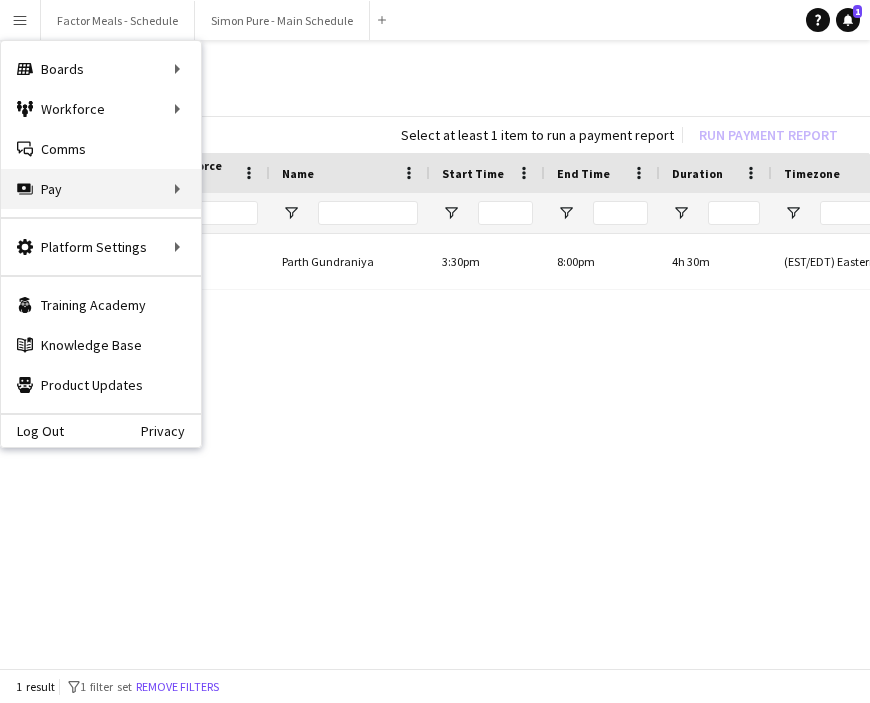 click on "Pay
Pay" at bounding box center [101, 189] 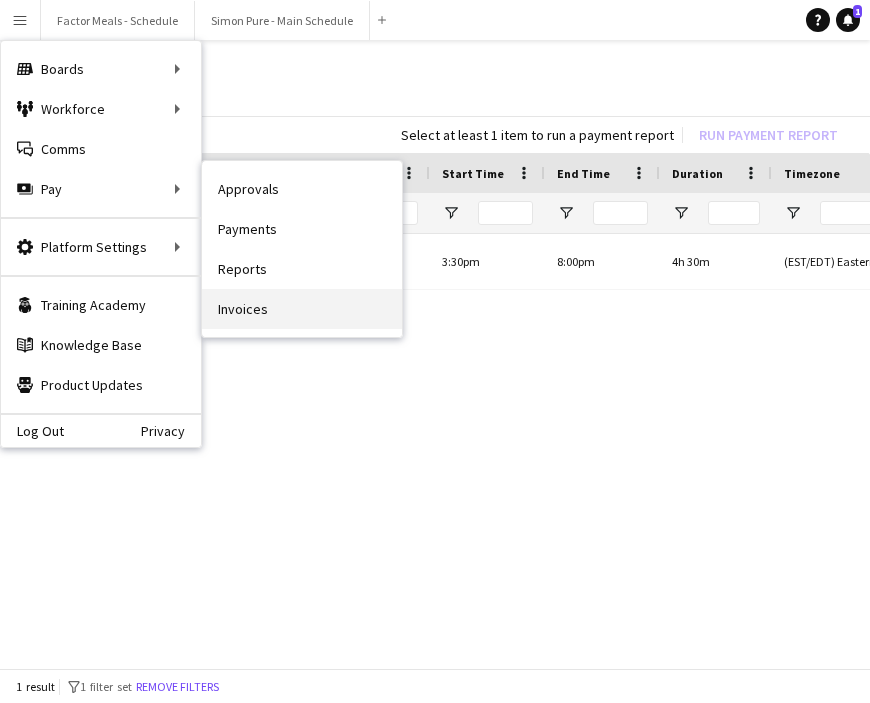 click on "Invoices" at bounding box center (302, 309) 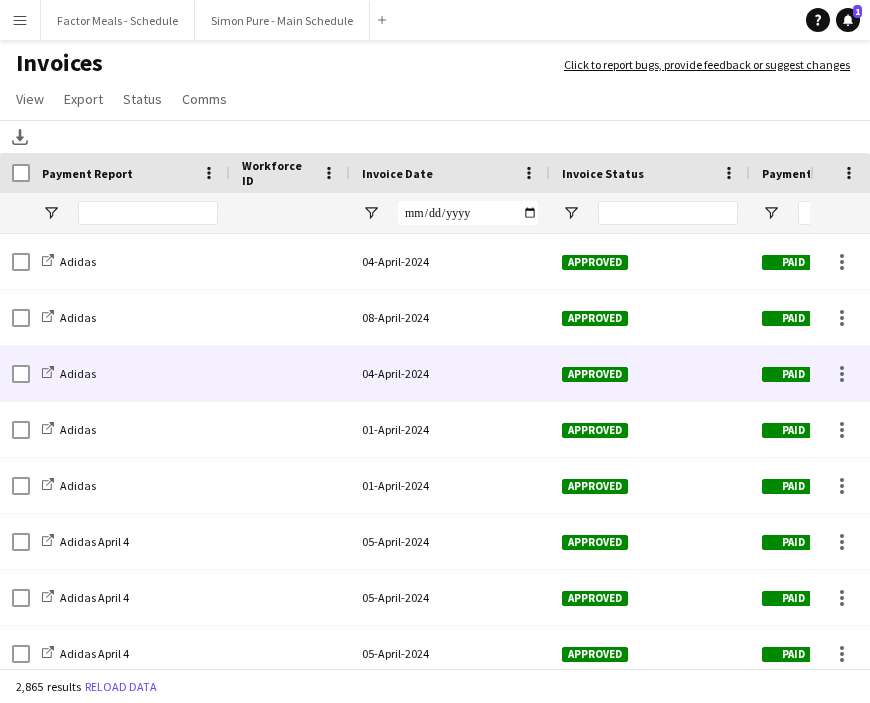 scroll, scrollTop: 28, scrollLeft: 0, axis: vertical 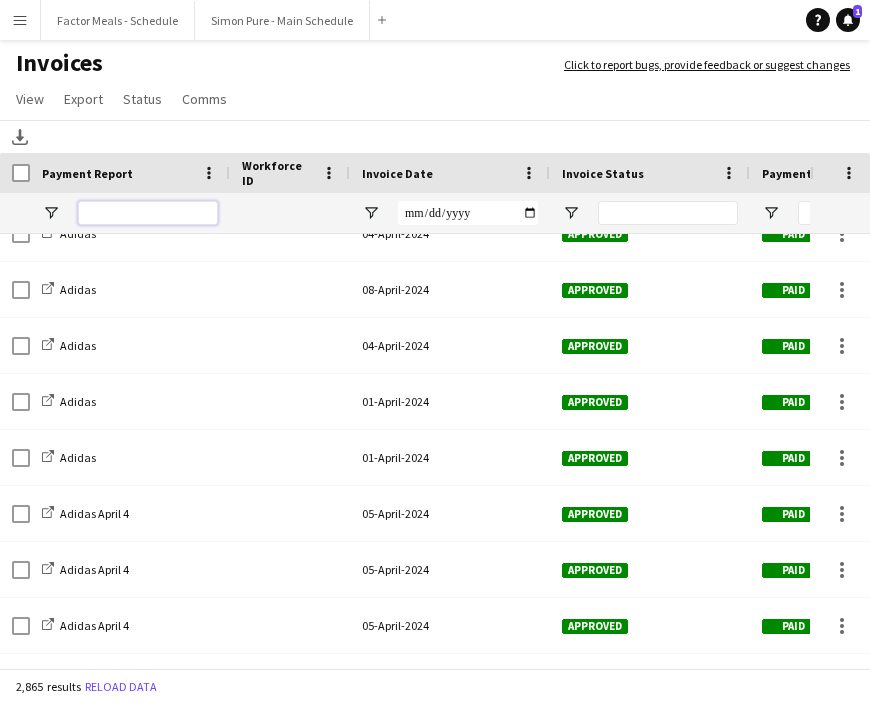 click at bounding box center [148, 213] 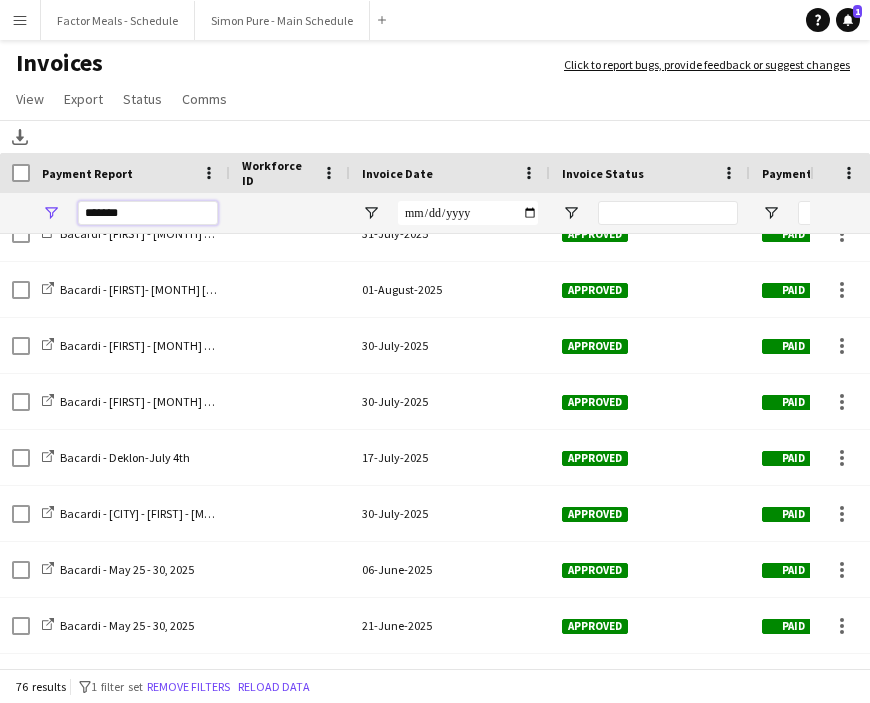 scroll, scrollTop: 0, scrollLeft: 0, axis: both 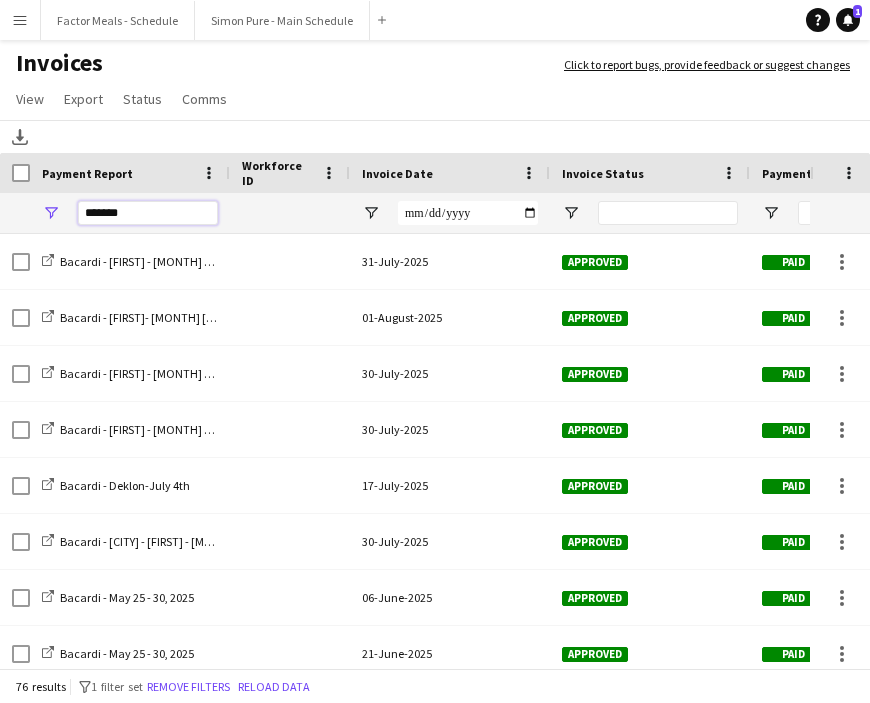 type on "*******" 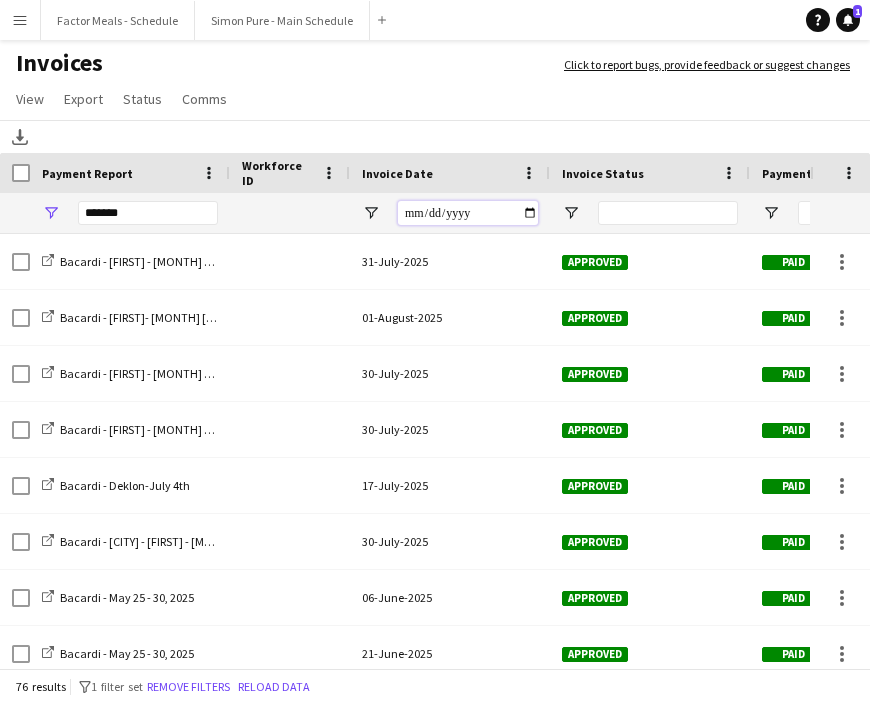 click at bounding box center [468, 213] 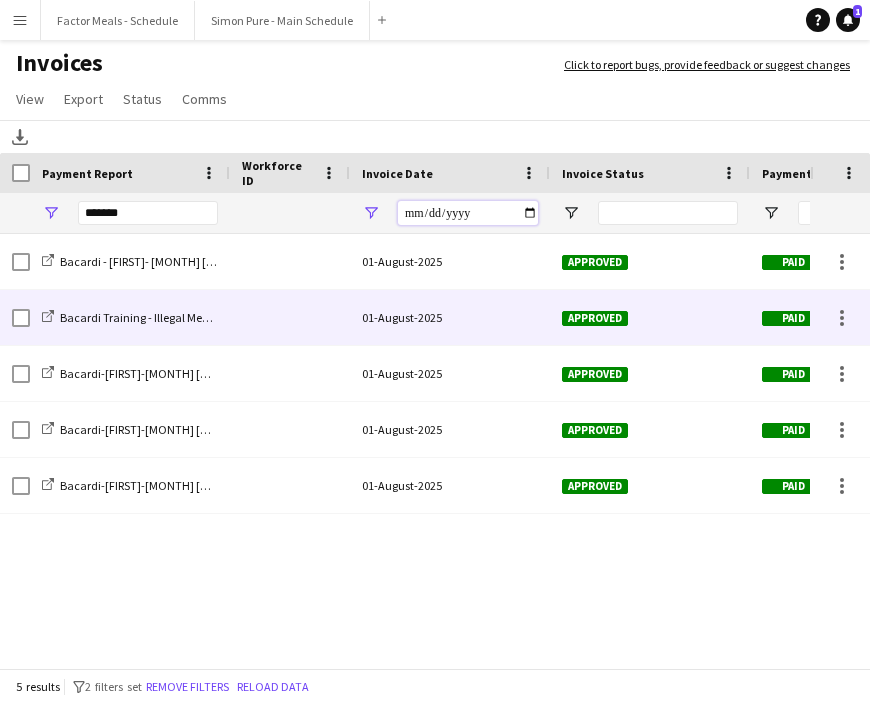 scroll, scrollTop: 0, scrollLeft: 209, axis: horizontal 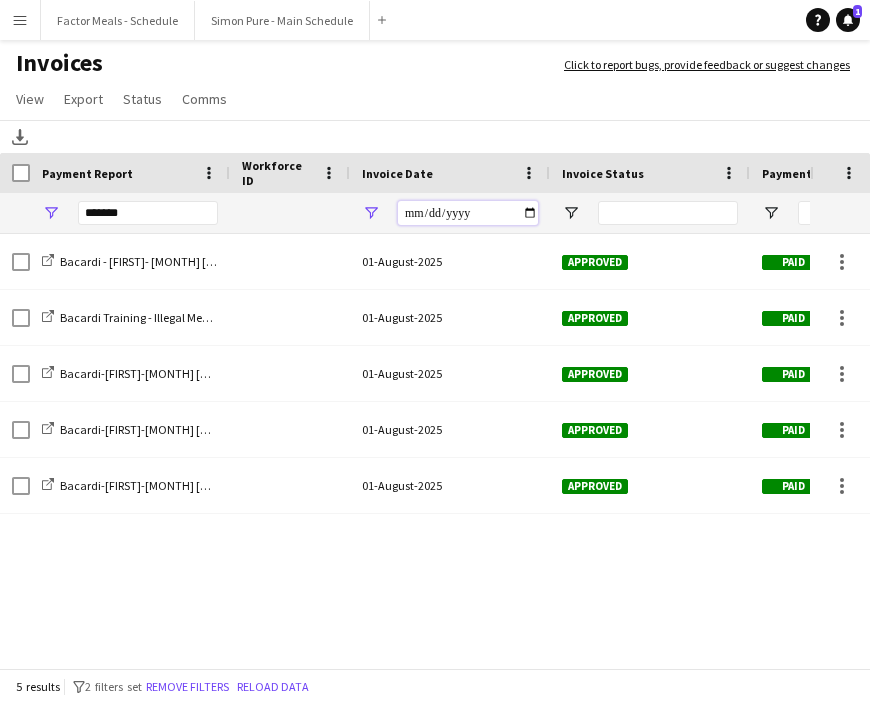 click on "**********" at bounding box center (468, 213) 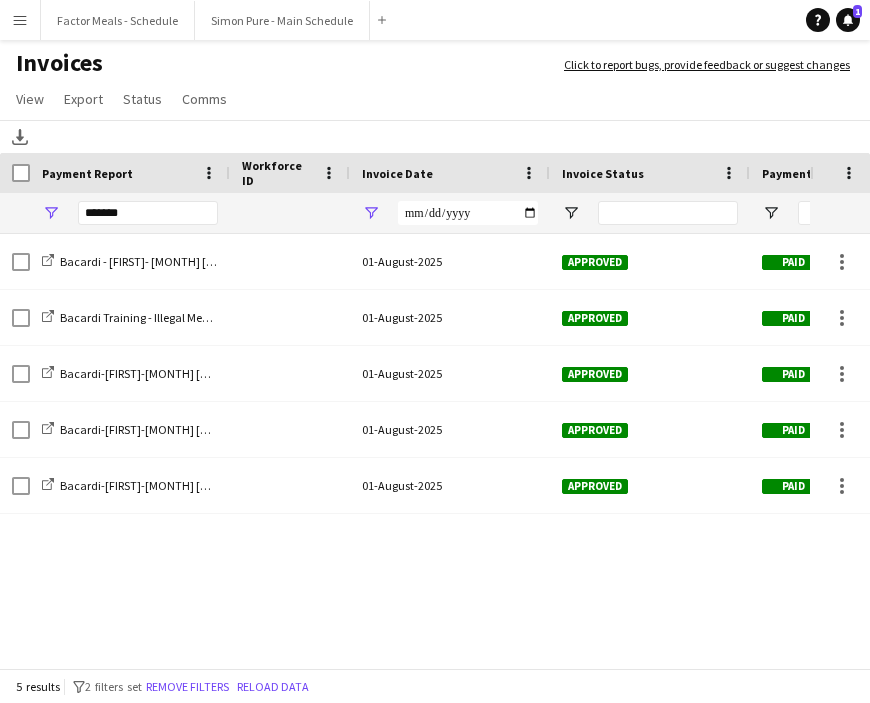 click on "**********" 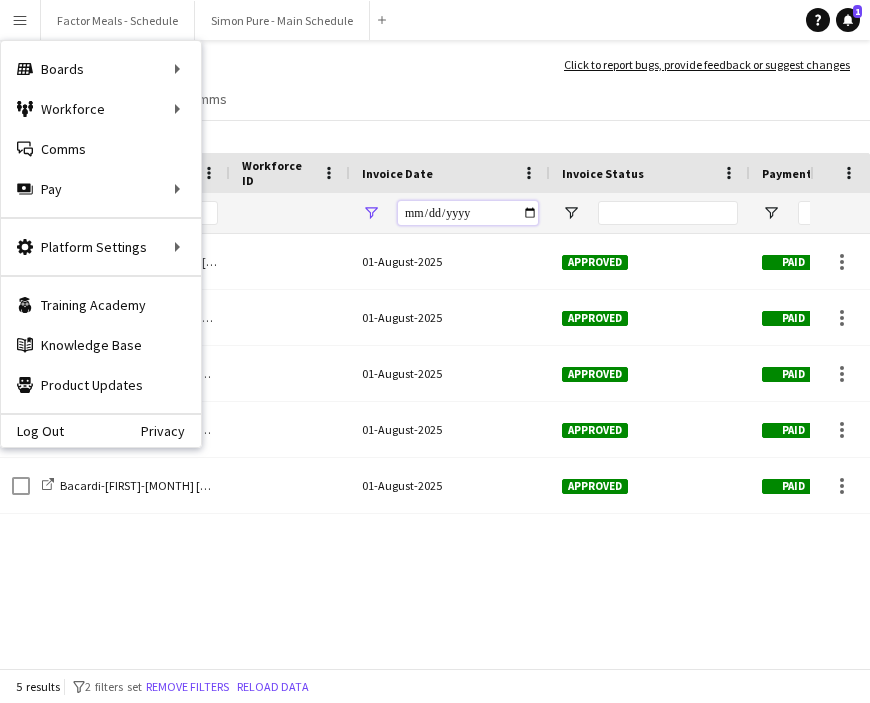 click on "**********" at bounding box center (468, 213) 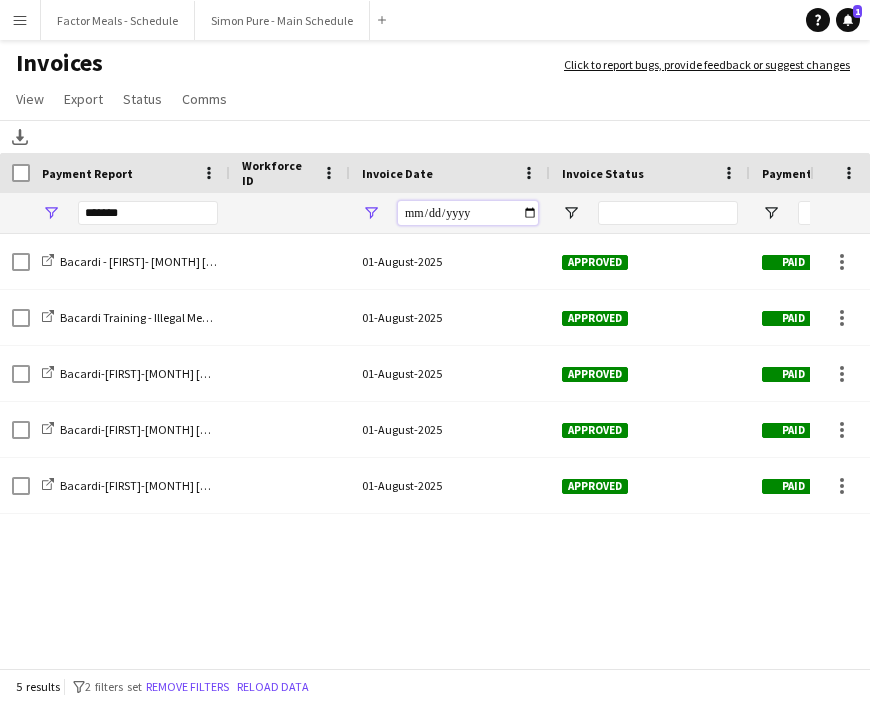 click on "**********" at bounding box center (468, 213) 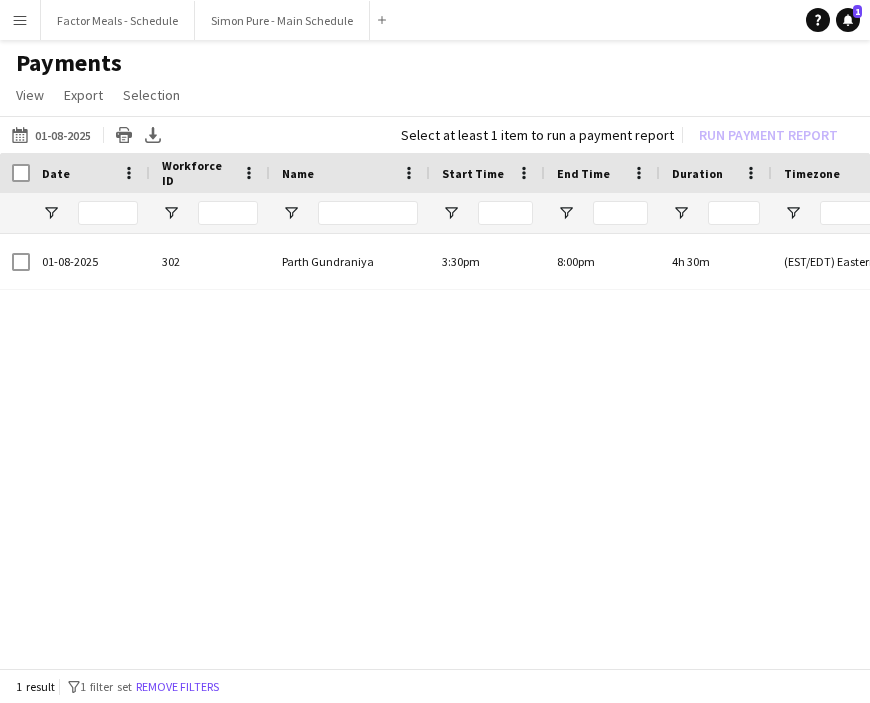 click on "Menu" at bounding box center (20, 20) 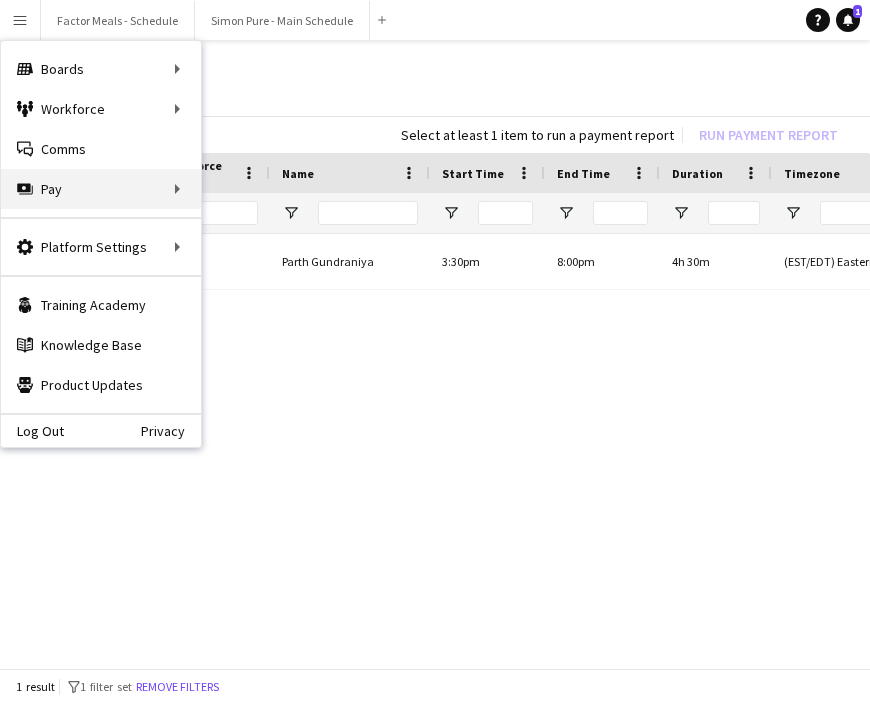 click on "Pay
Pay" at bounding box center (101, 189) 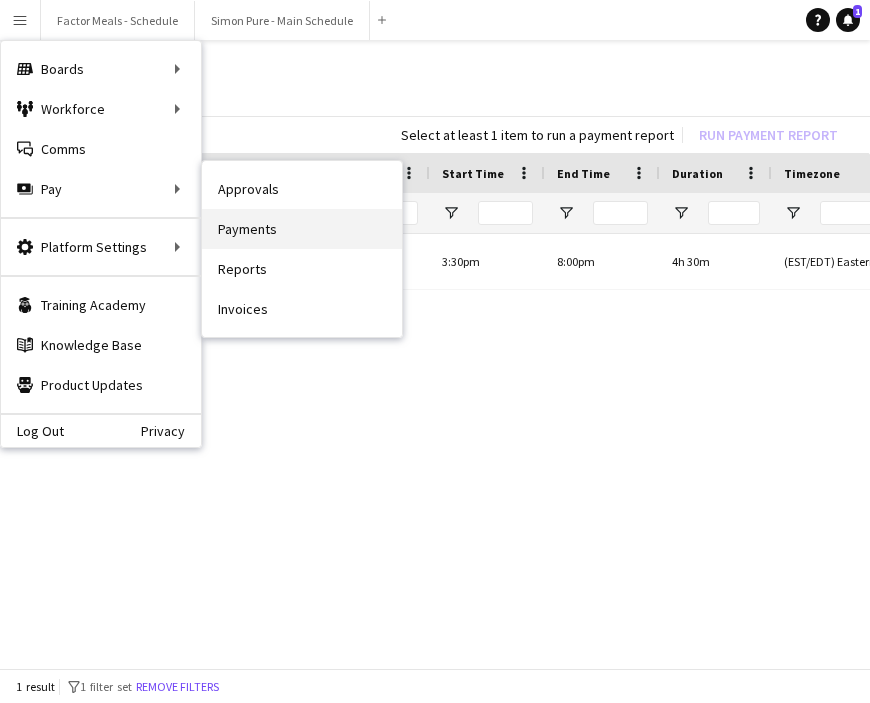 click on "Payments" at bounding box center [302, 229] 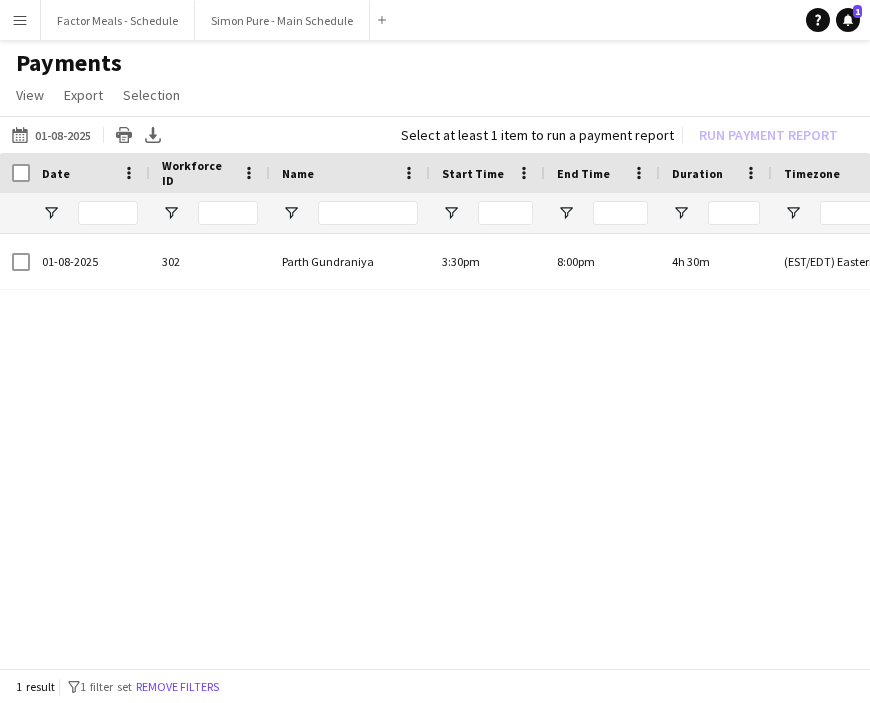 click on "[DATE] [TIME] [FIRST] [TIME] [DURATION] ([TIMEZONE]) [CITY] ($[AMOUNT]) $[AMOUNT]" at bounding box center (435, 453) 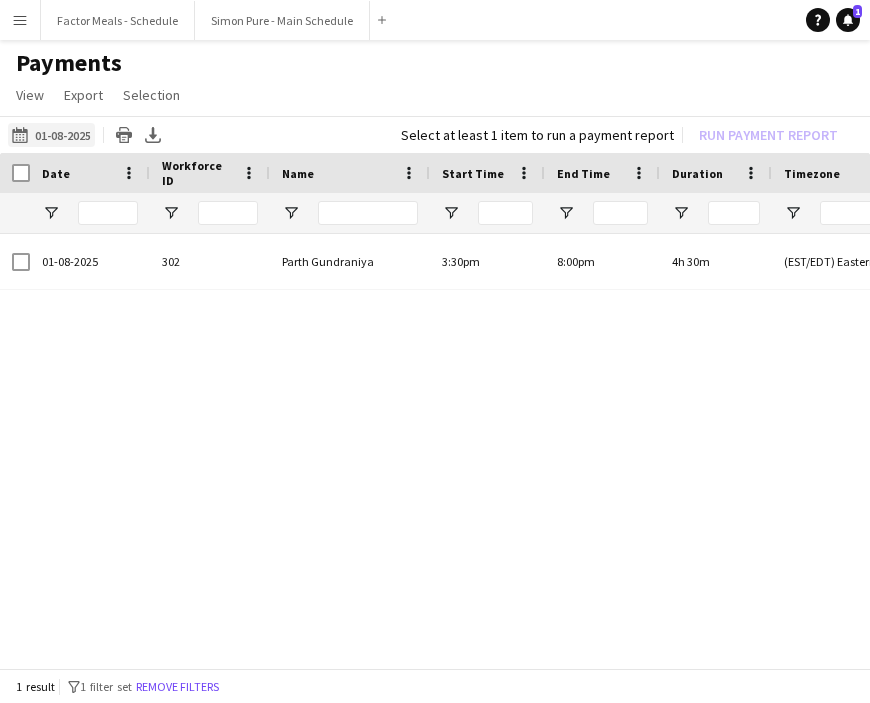 click on "01-08-2025
01-08-2025" 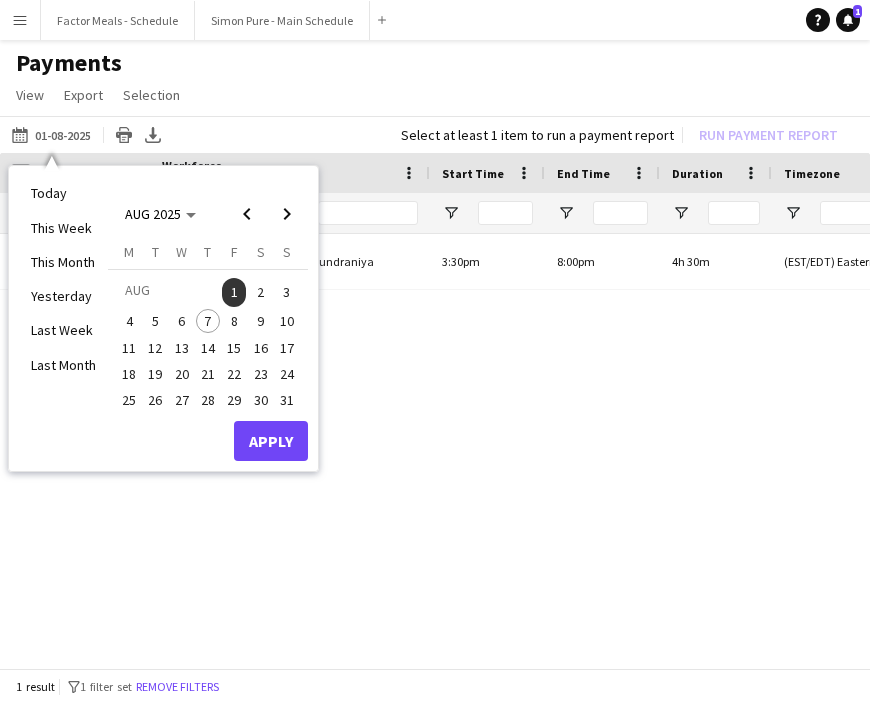 click on "1" at bounding box center (234, 292) 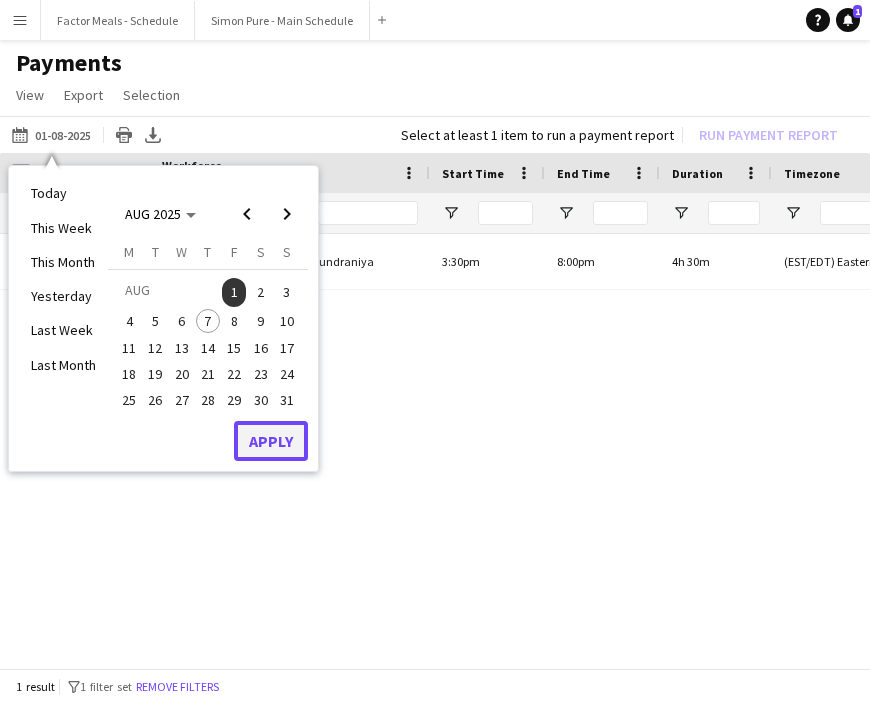 click on "Apply" at bounding box center (271, 441) 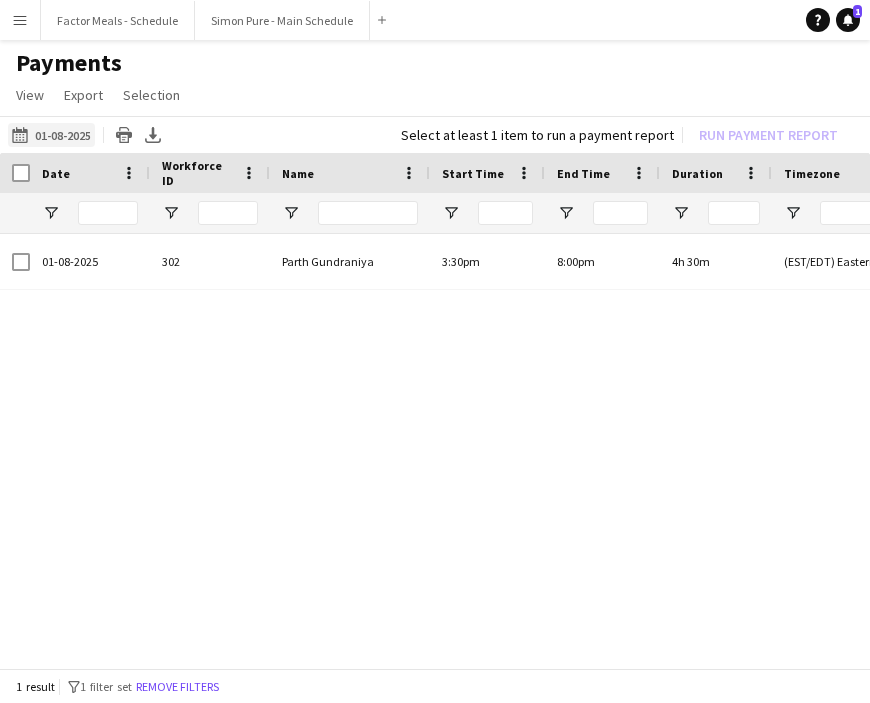 click on "01-08-2025
01-08-2025" 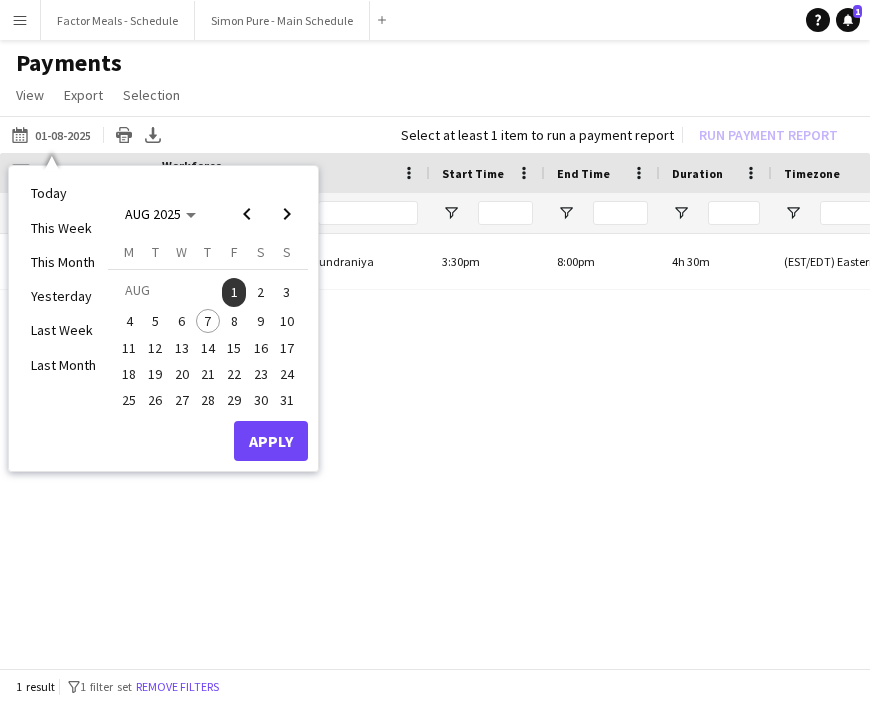 click on "2" at bounding box center (261, 292) 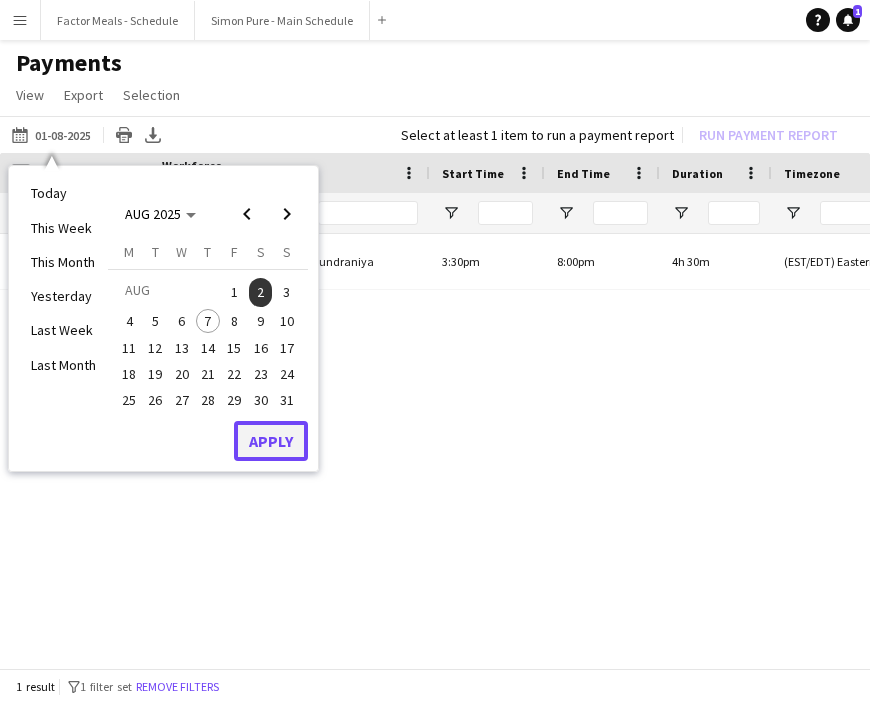 click on "Apply" at bounding box center [271, 441] 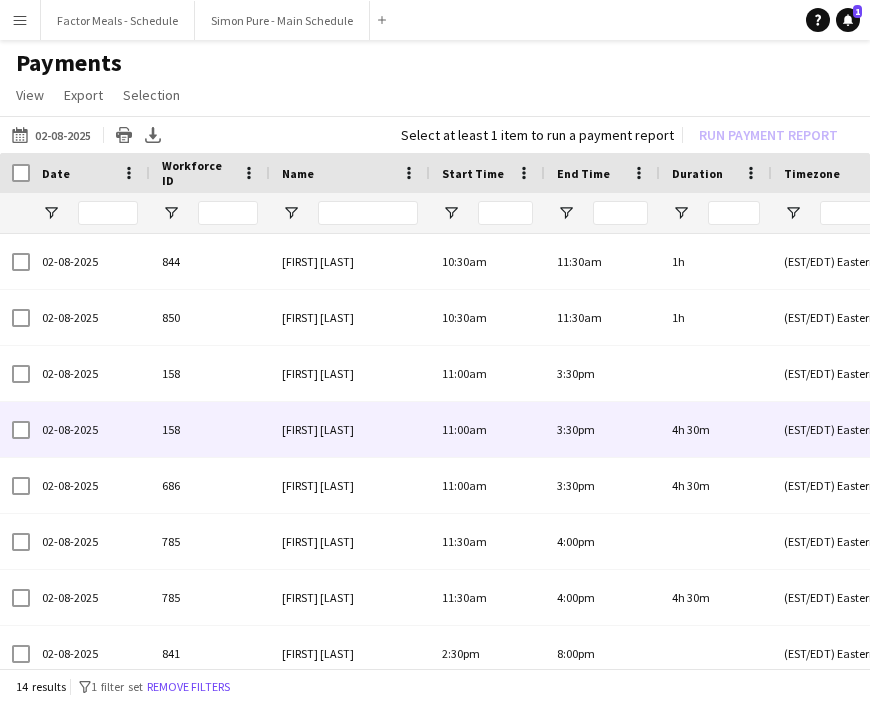 scroll, scrollTop: 25, scrollLeft: 0, axis: vertical 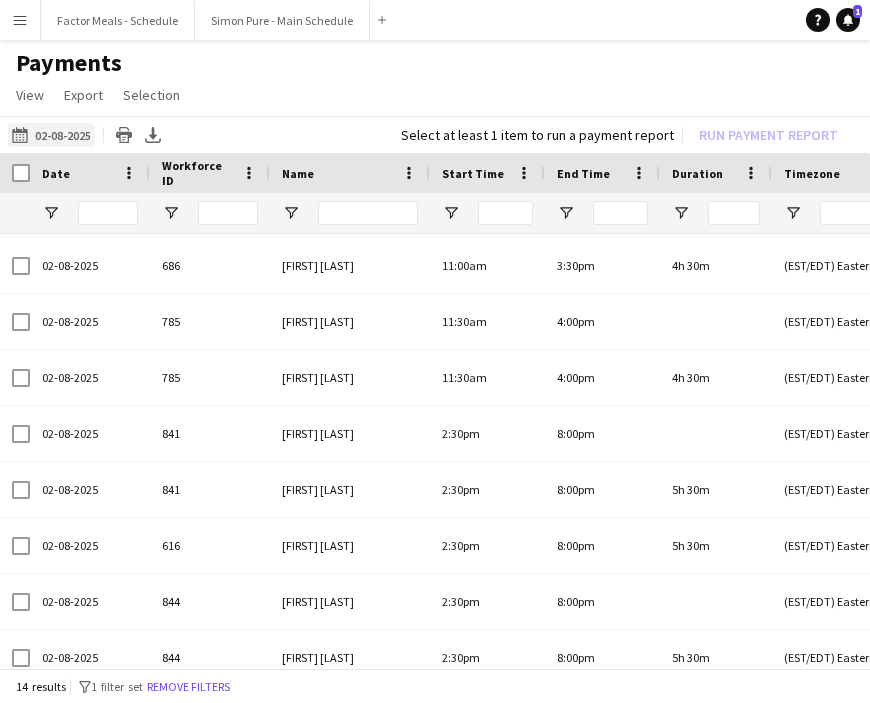 click on "[DATE]
[DATE]" 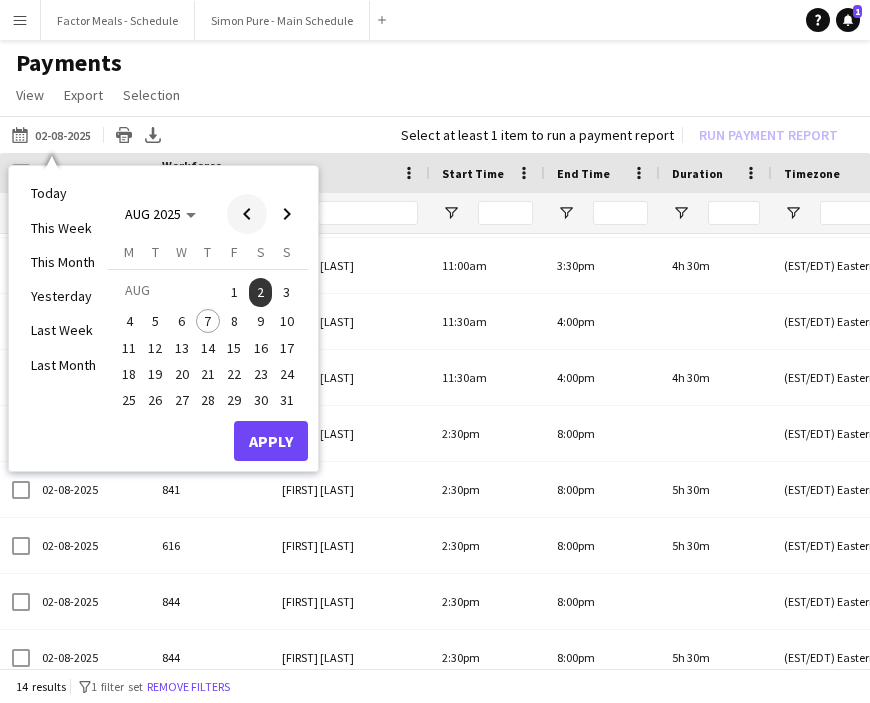click at bounding box center [247, 214] 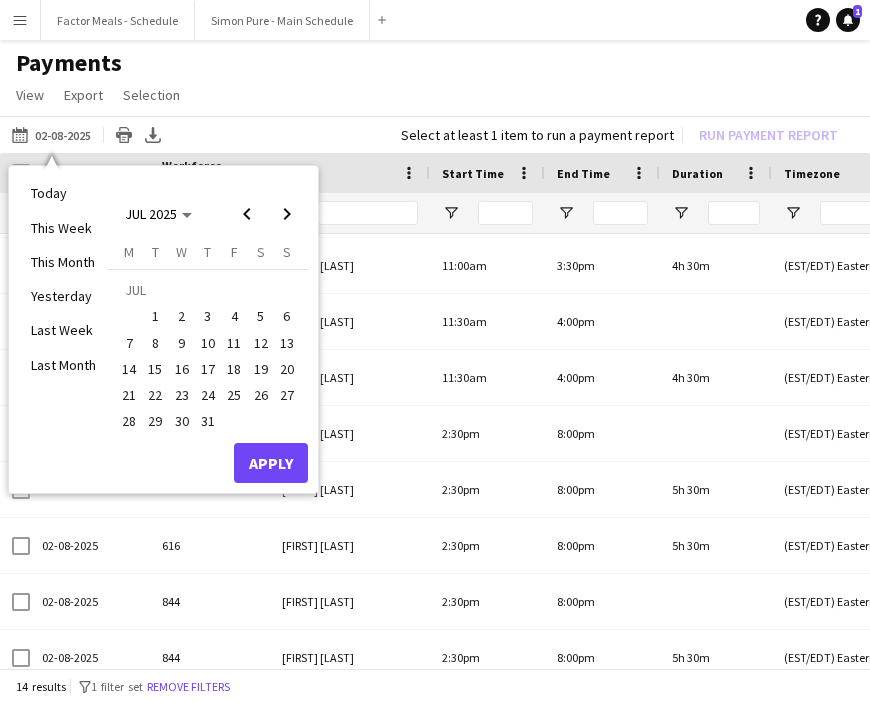 click on "View  Customise view Customise filters Reset Filters Reset View Reset All  Export  Export as XLSX Export as CSV Export as PDF  Selection  All for Date Range Clear All All Filtered Clear All Filtered" 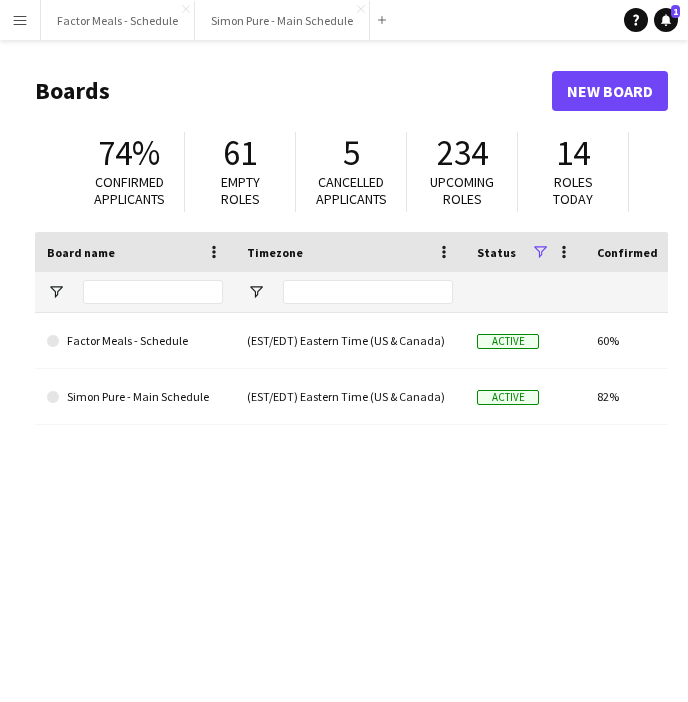 scroll, scrollTop: 0, scrollLeft: 0, axis: both 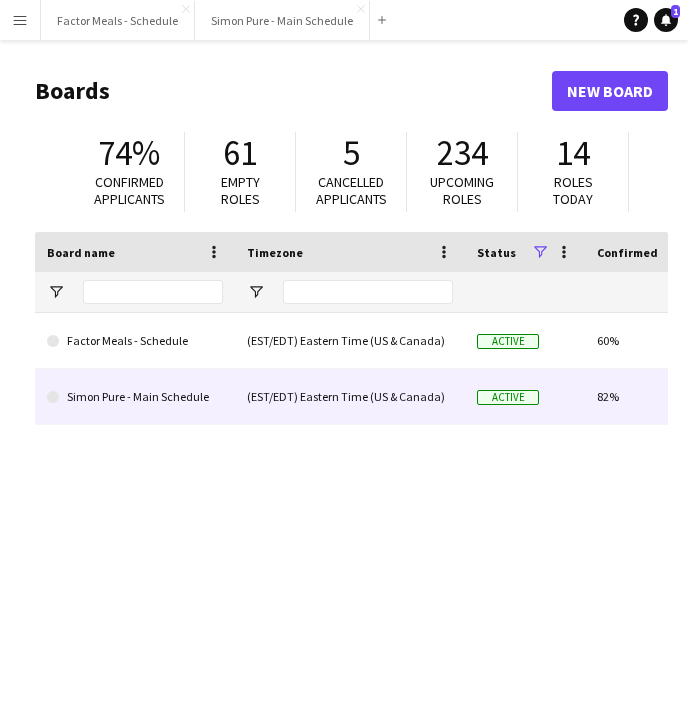 click on "Simon Pure - Main Schedule" 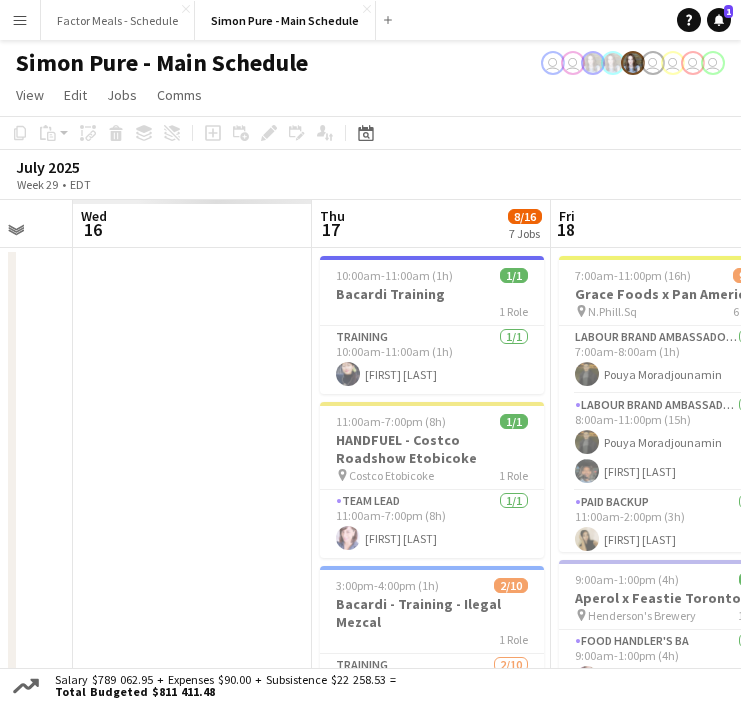 scroll, scrollTop: 0, scrollLeft: 549, axis: horizontal 